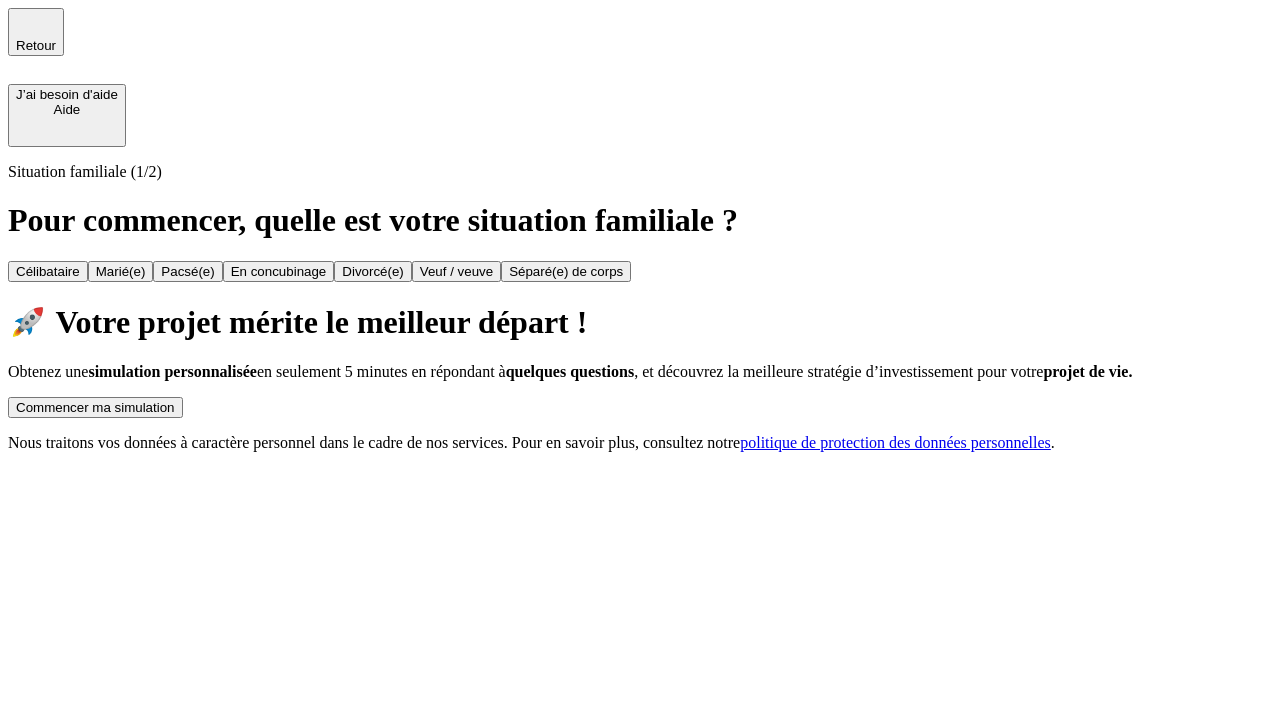 scroll, scrollTop: 0, scrollLeft: 0, axis: both 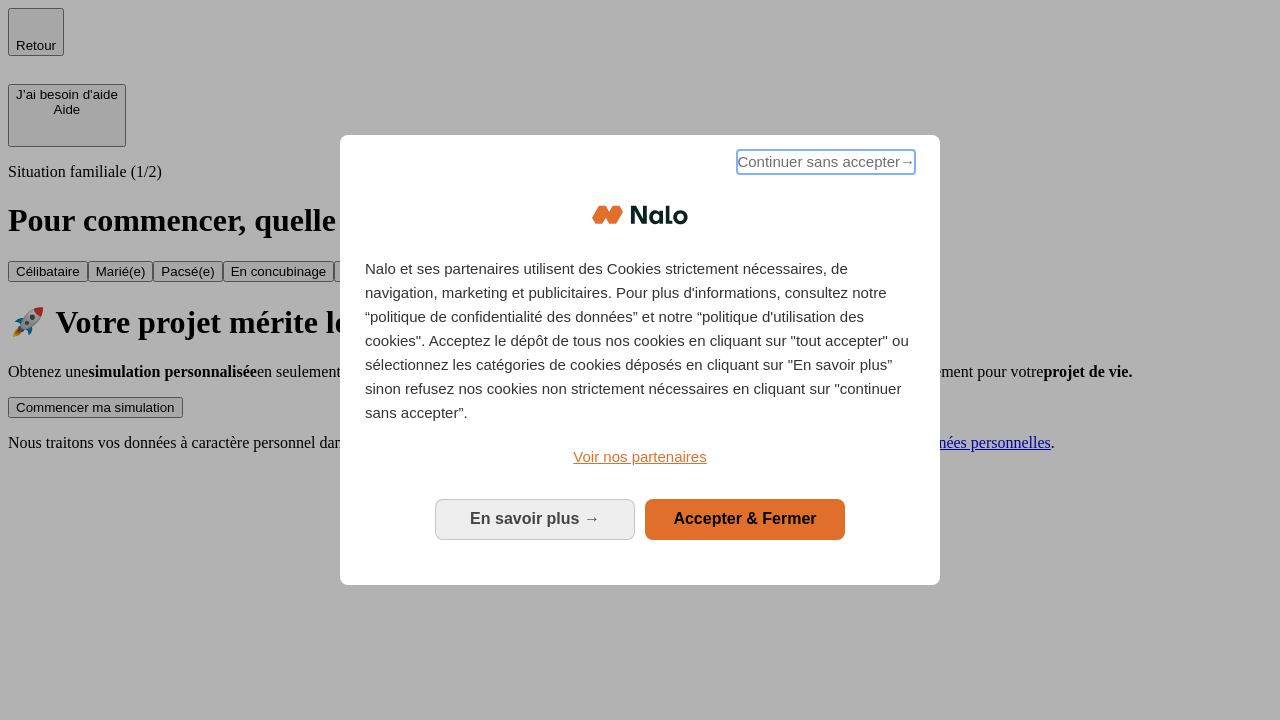click on "Continuer sans accepter  →" at bounding box center (826, 162) 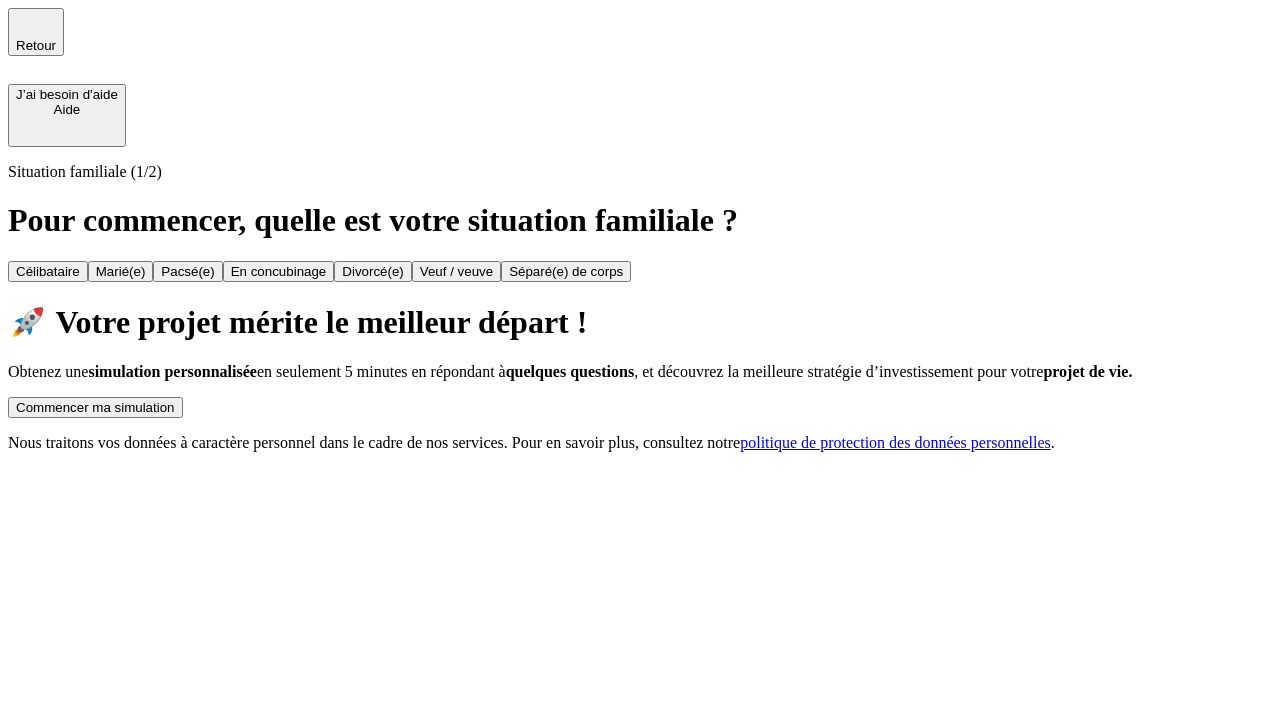 click on "Commencer ma simulation" at bounding box center (95, 407) 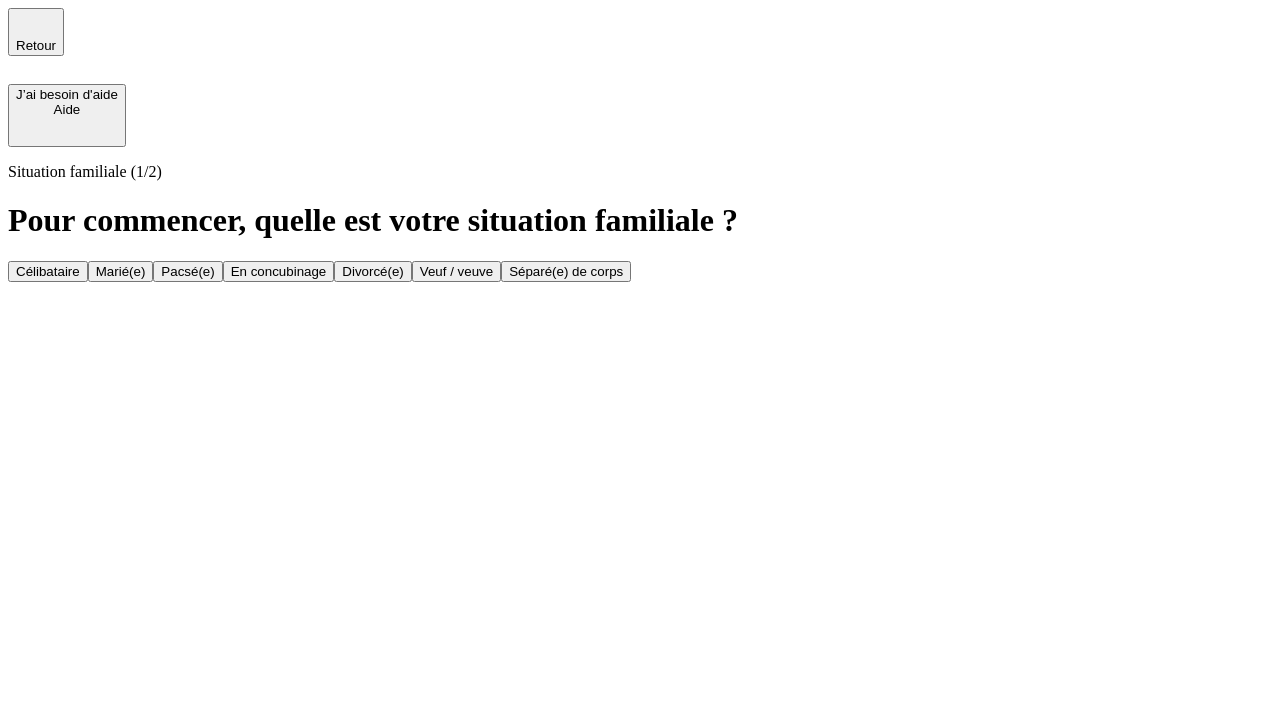 click on "Veuf / veuve" at bounding box center (456, 271) 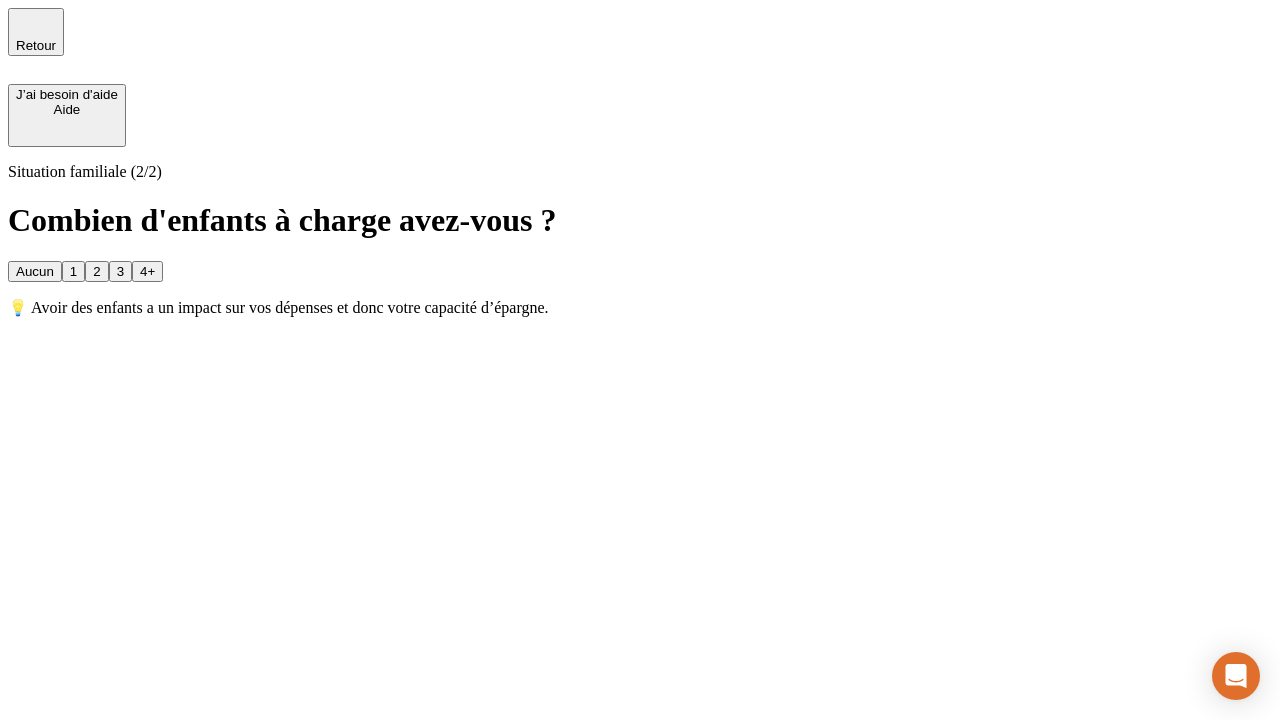 click on "Aucun" at bounding box center (35, 271) 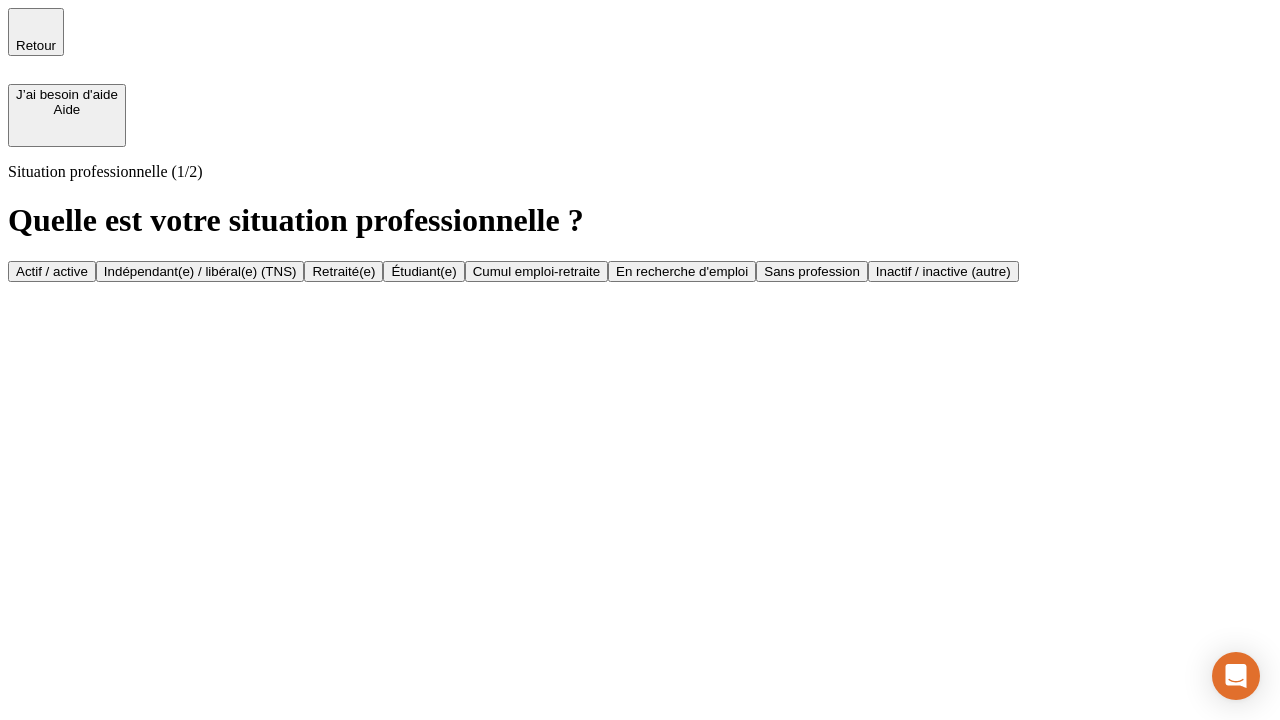 click on "Retraité(e)" at bounding box center (343, 271) 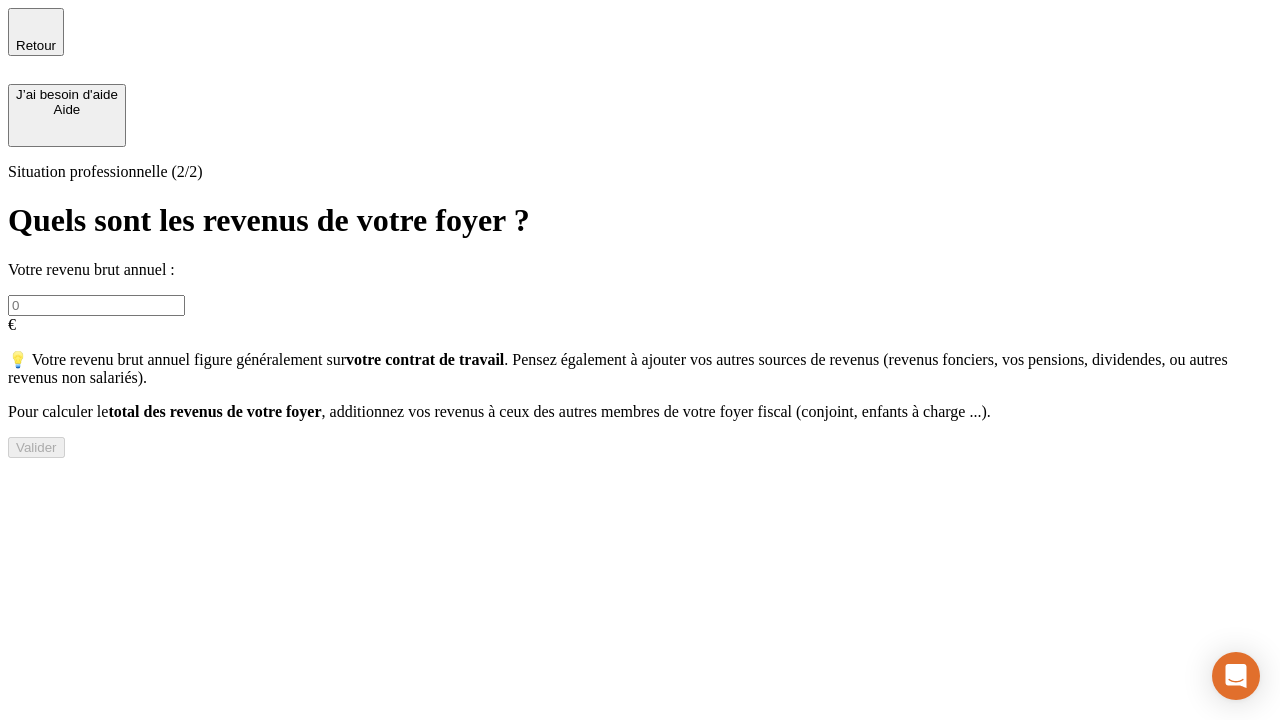 click at bounding box center (96, 305) 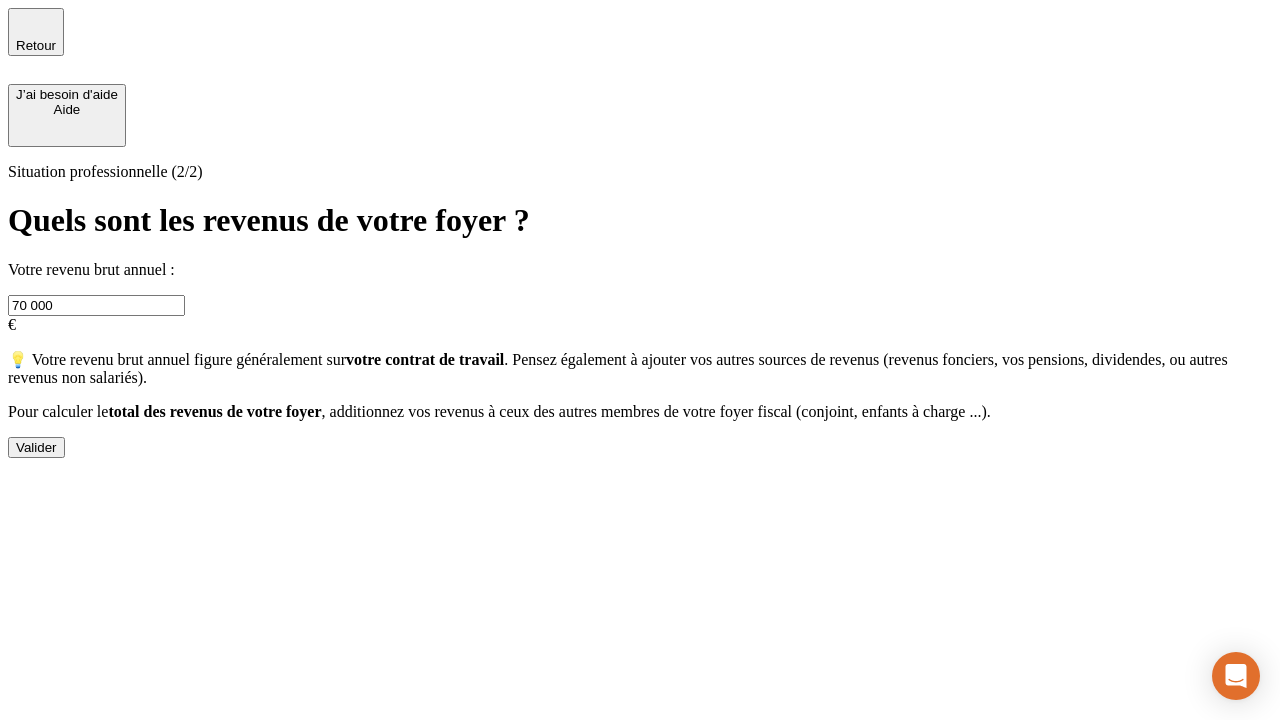 type on "70 000" 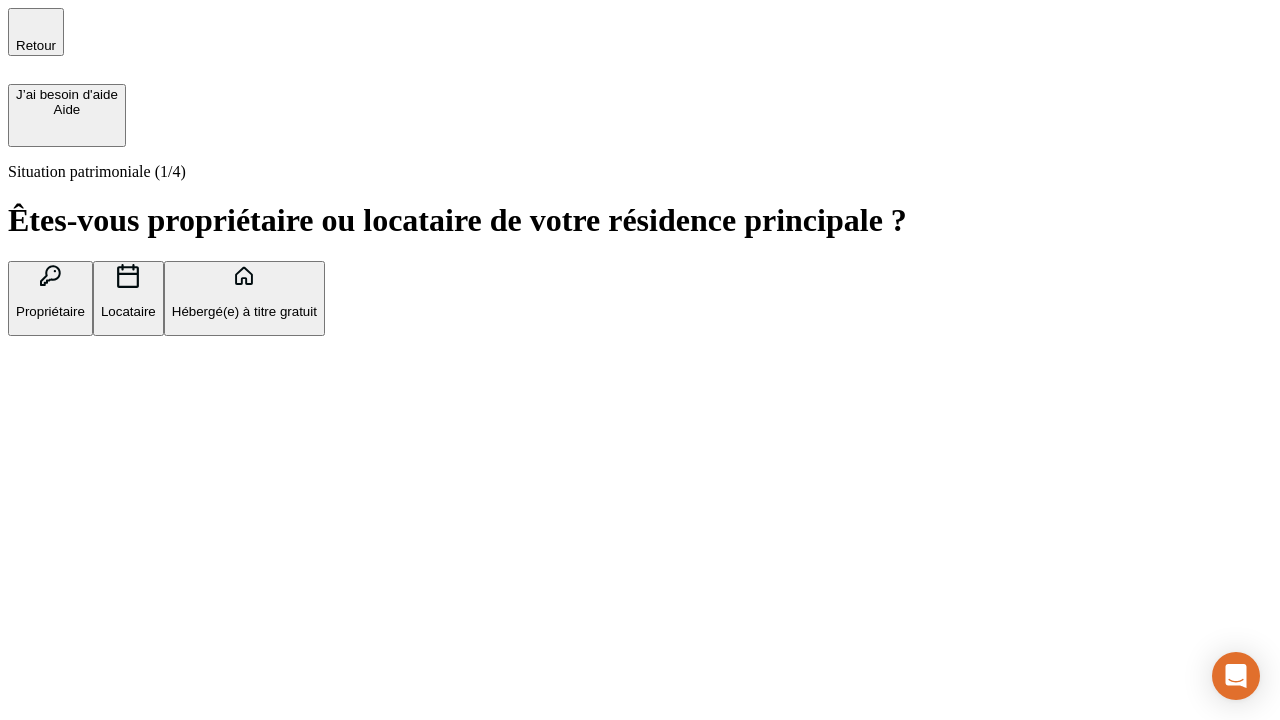 click on "Locataire" at bounding box center [128, 311] 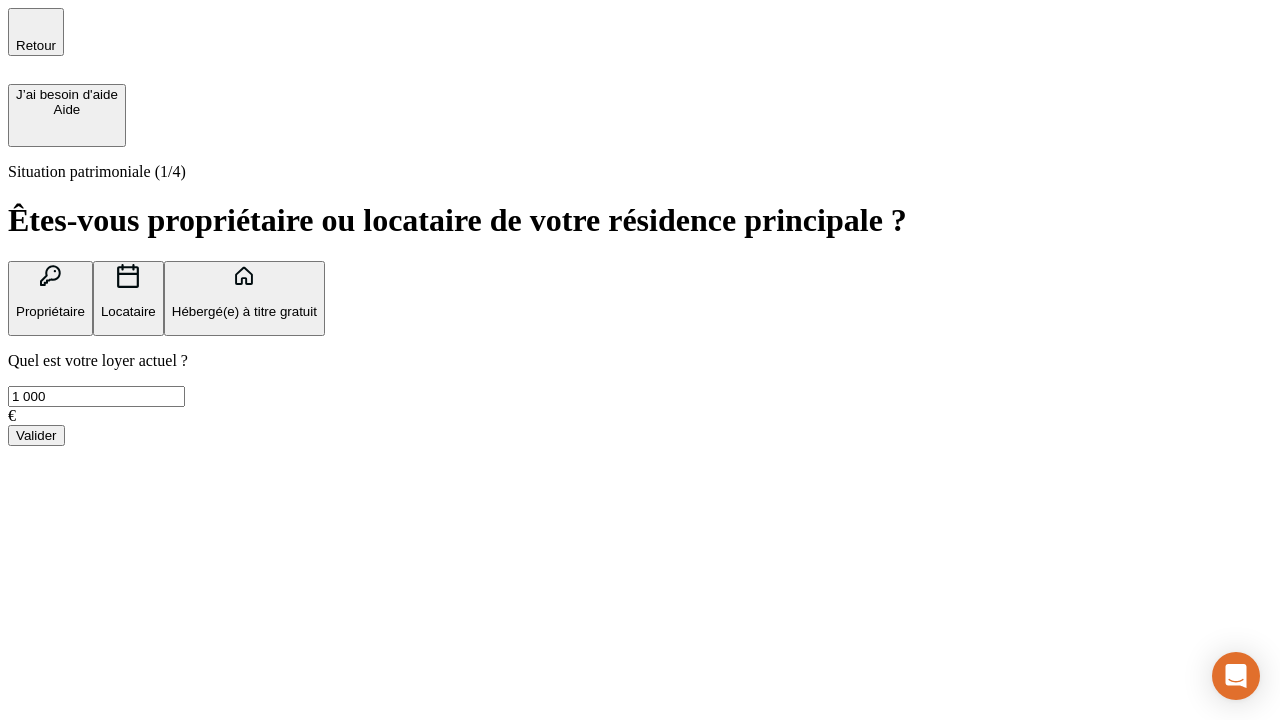 type on "1 000" 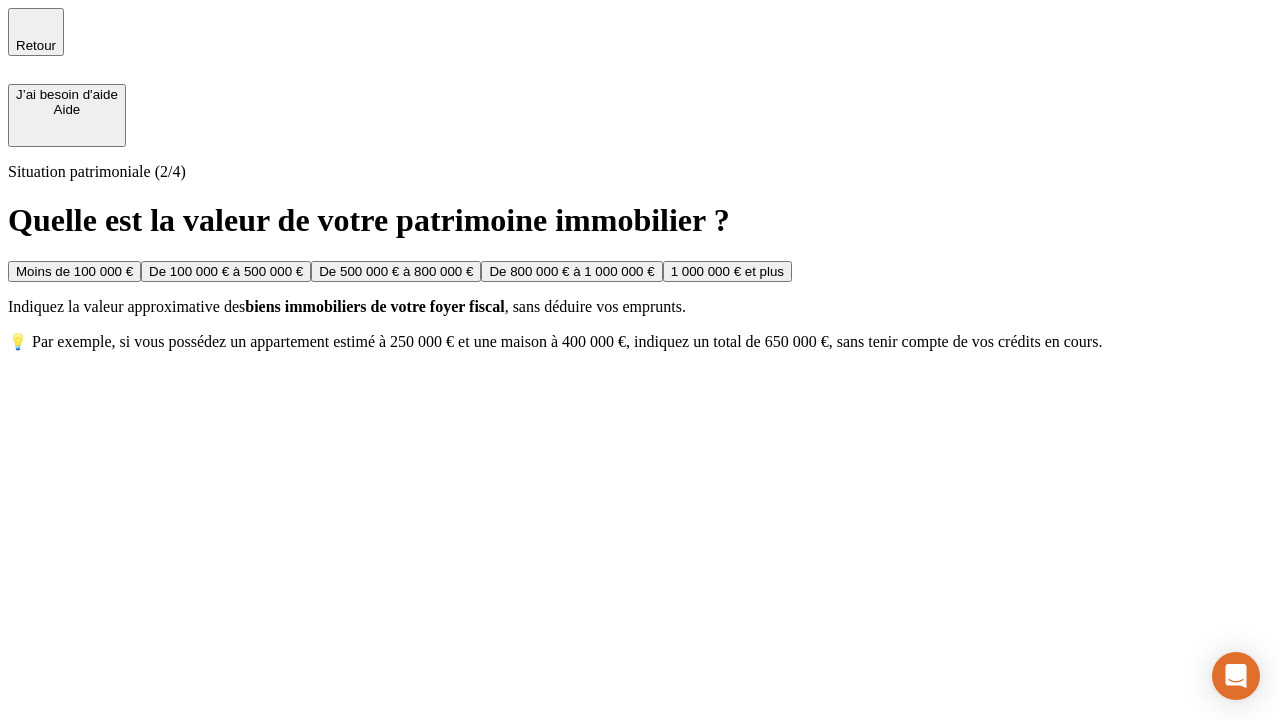 click on "De 500 000 € à 800 000 €" at bounding box center (396, 271) 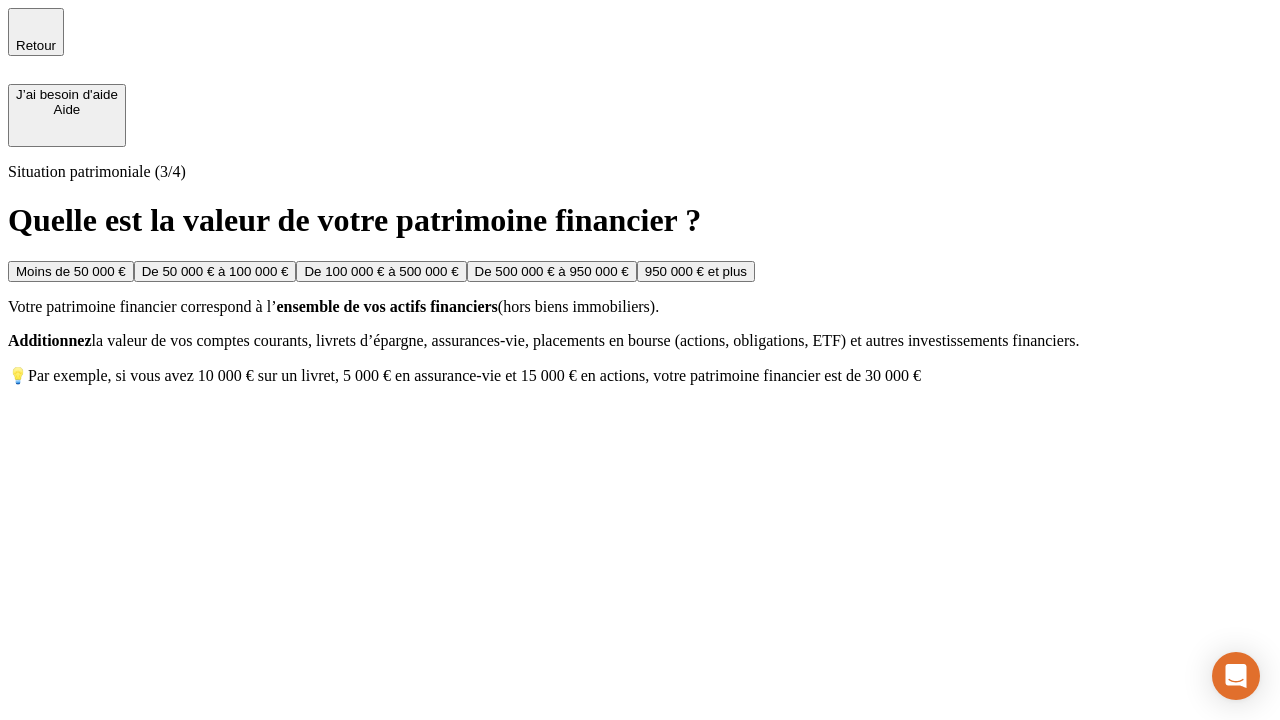 click on "Moins de 50 000 €" at bounding box center (71, 271) 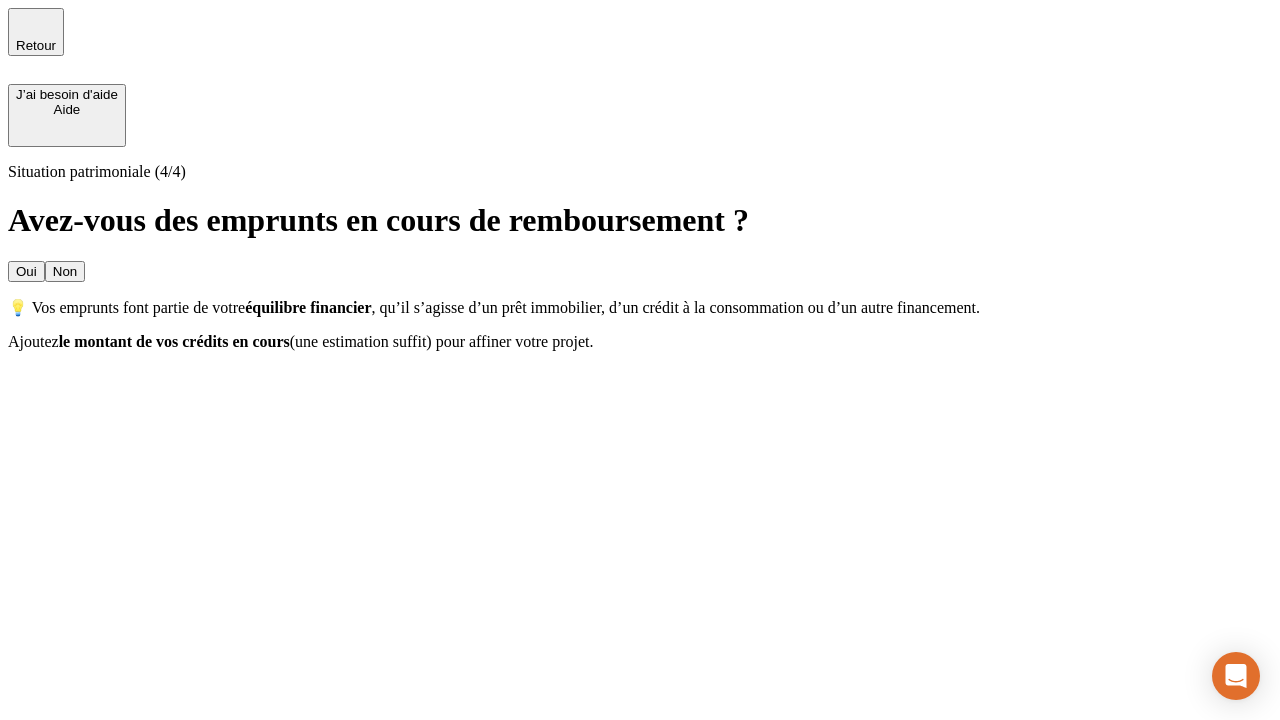 click on "Oui" at bounding box center [26, 271] 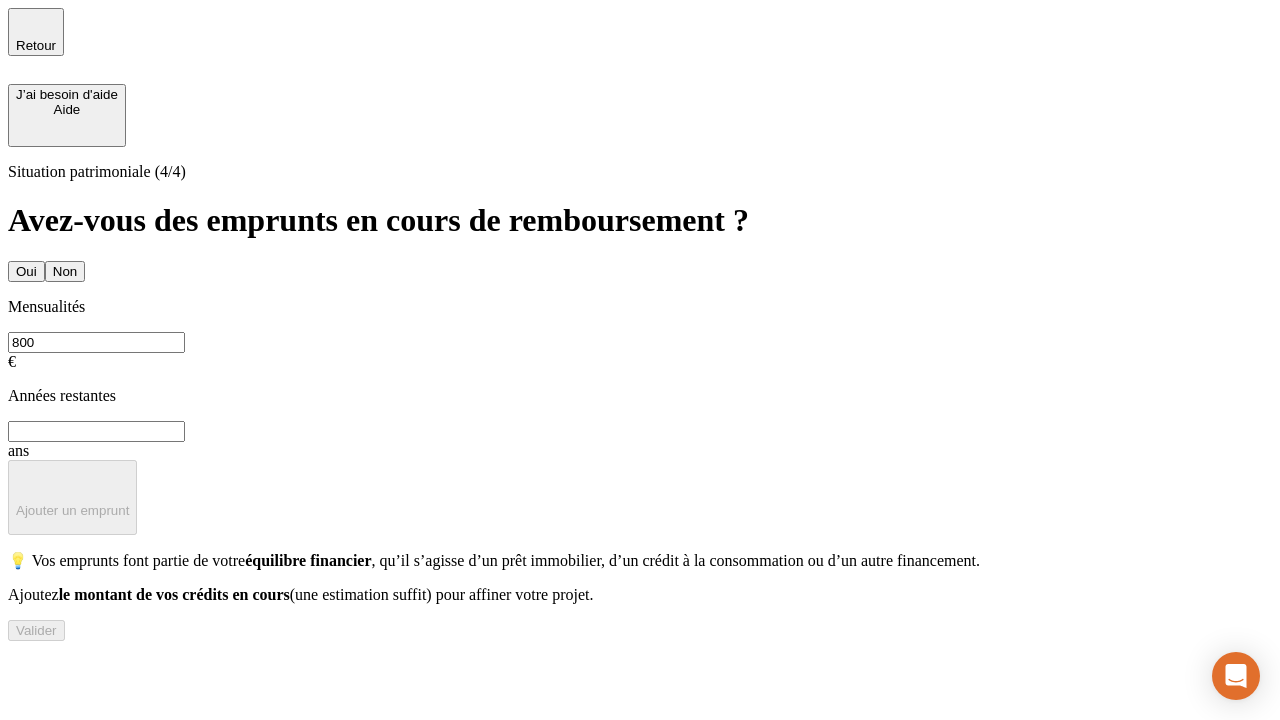 type on "800" 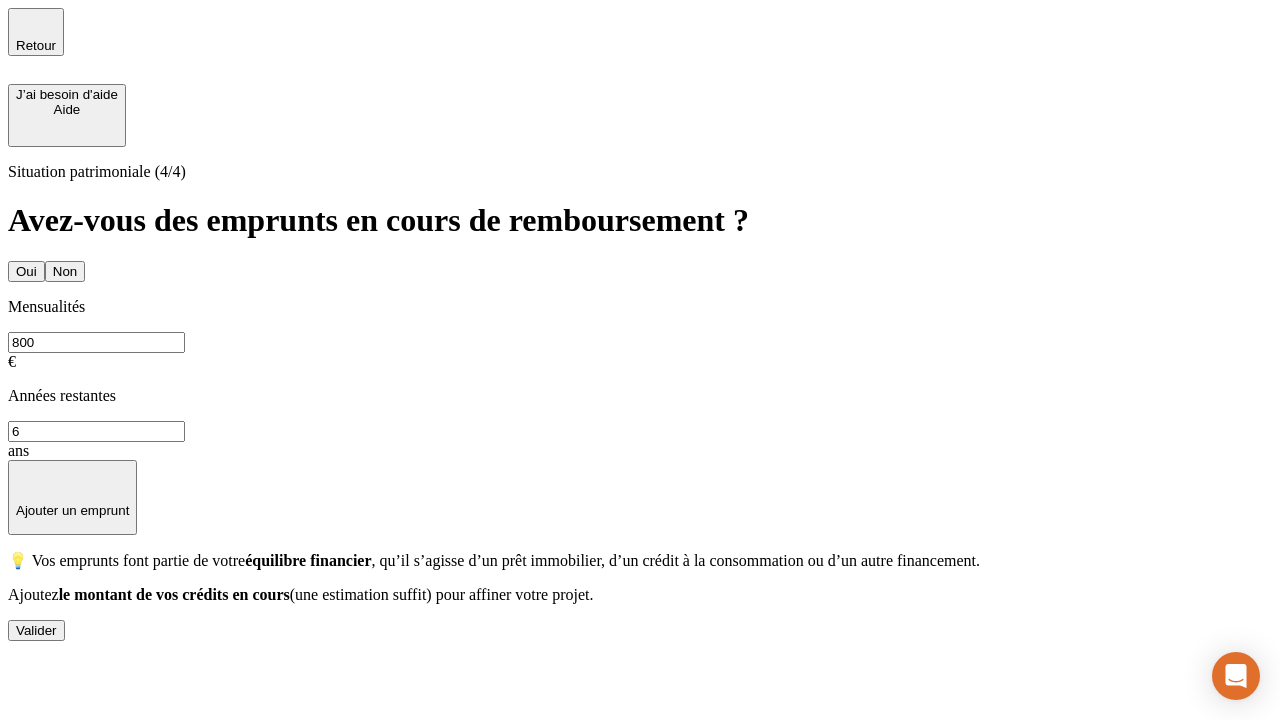 type on "6" 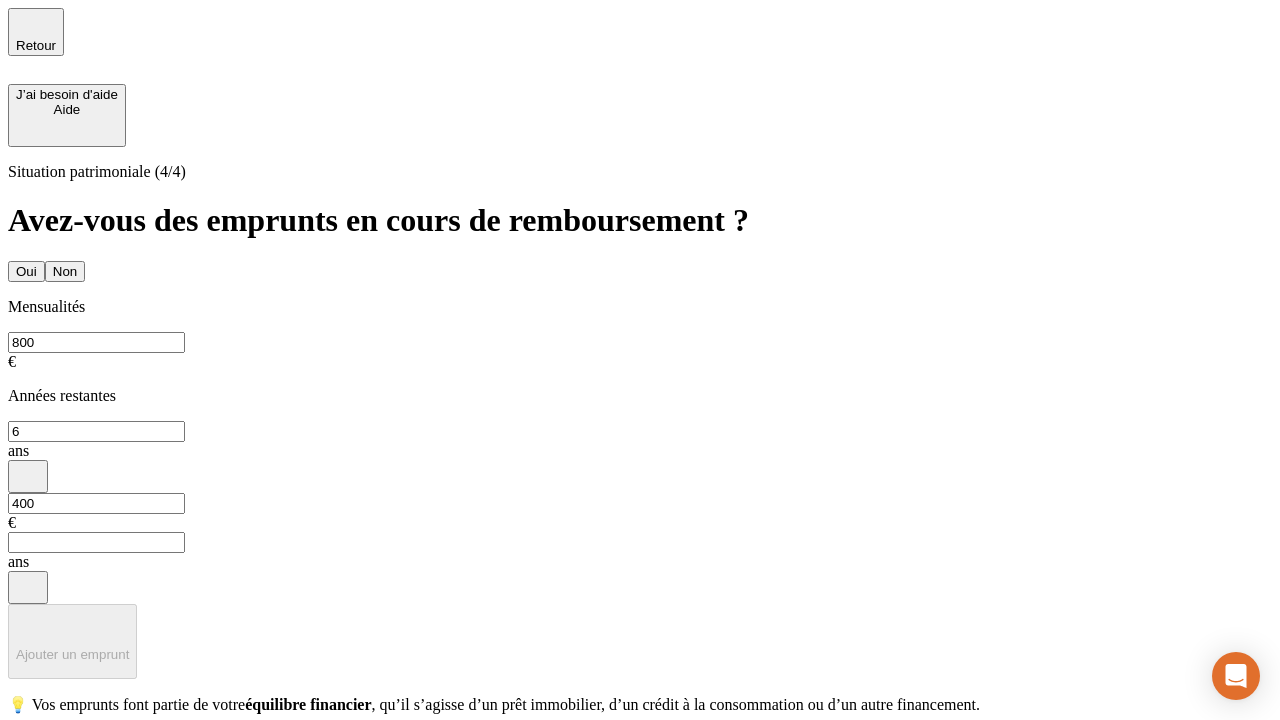 type on "400" 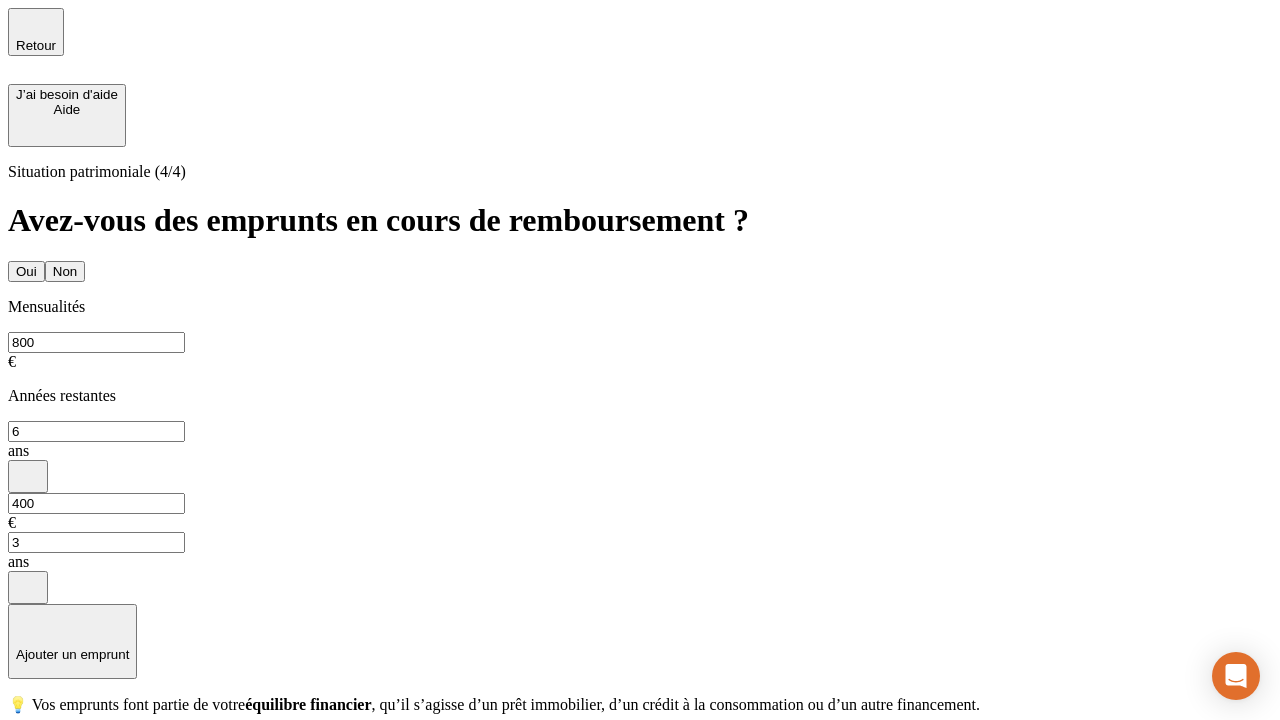 click on "Valider" at bounding box center (36, 774) 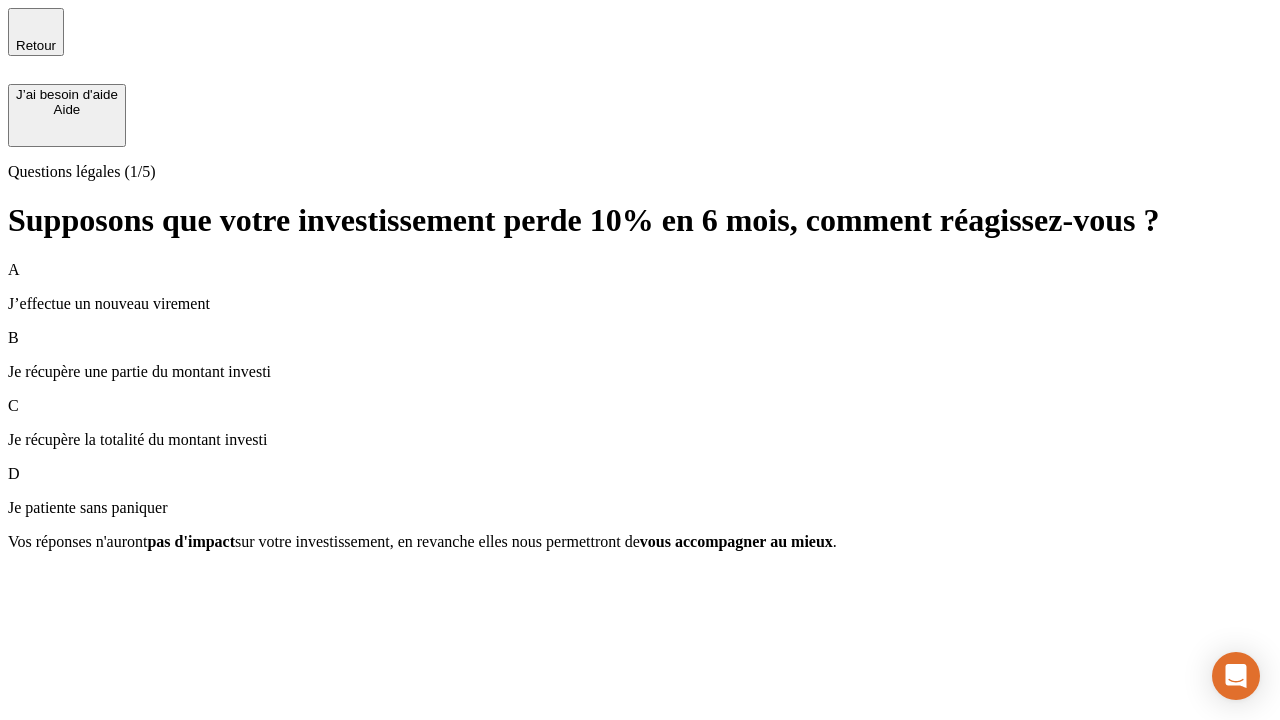 click on "Je récupère une partie du montant investi" at bounding box center (640, 372) 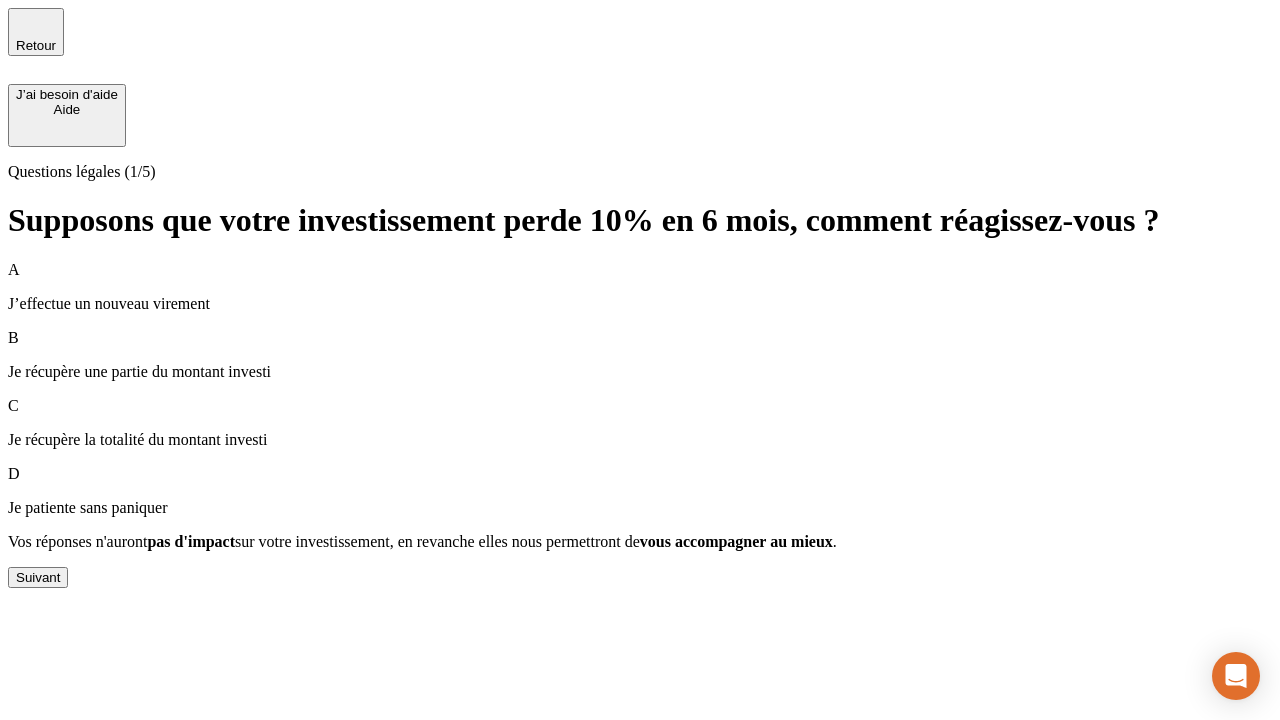 click on "Suivant" at bounding box center [38, 577] 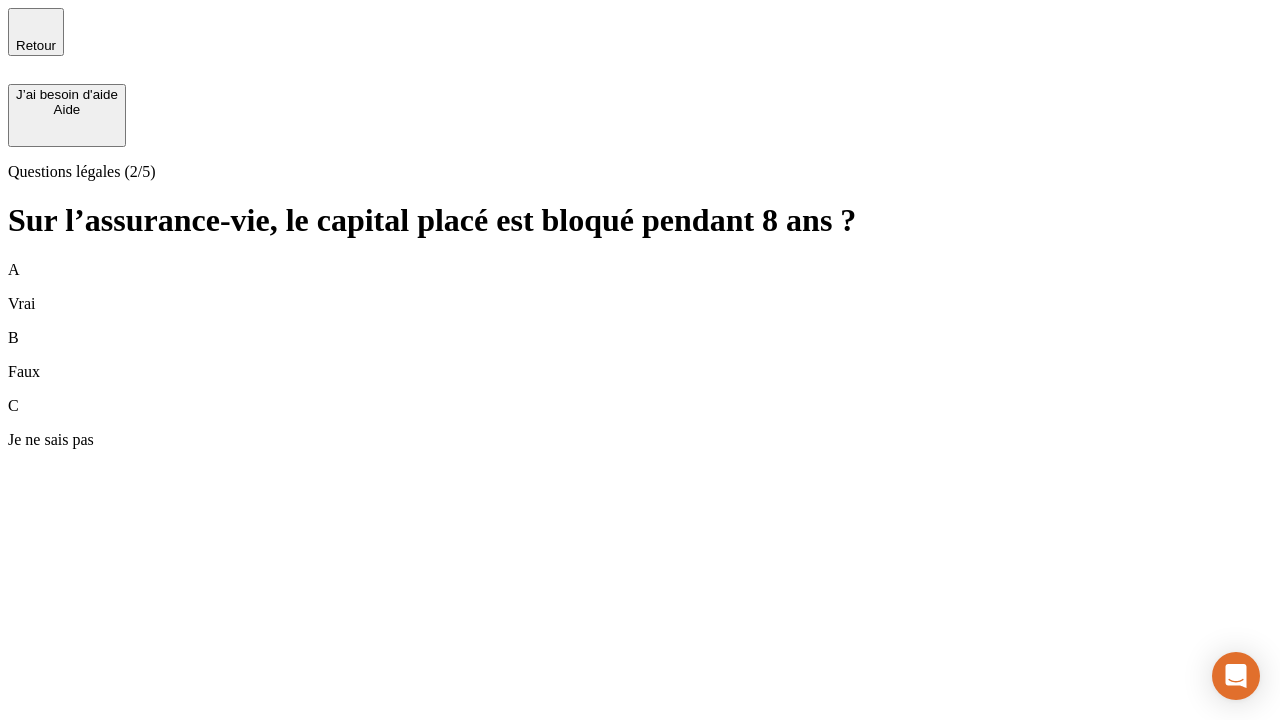 click on "B Faux" at bounding box center (640, 355) 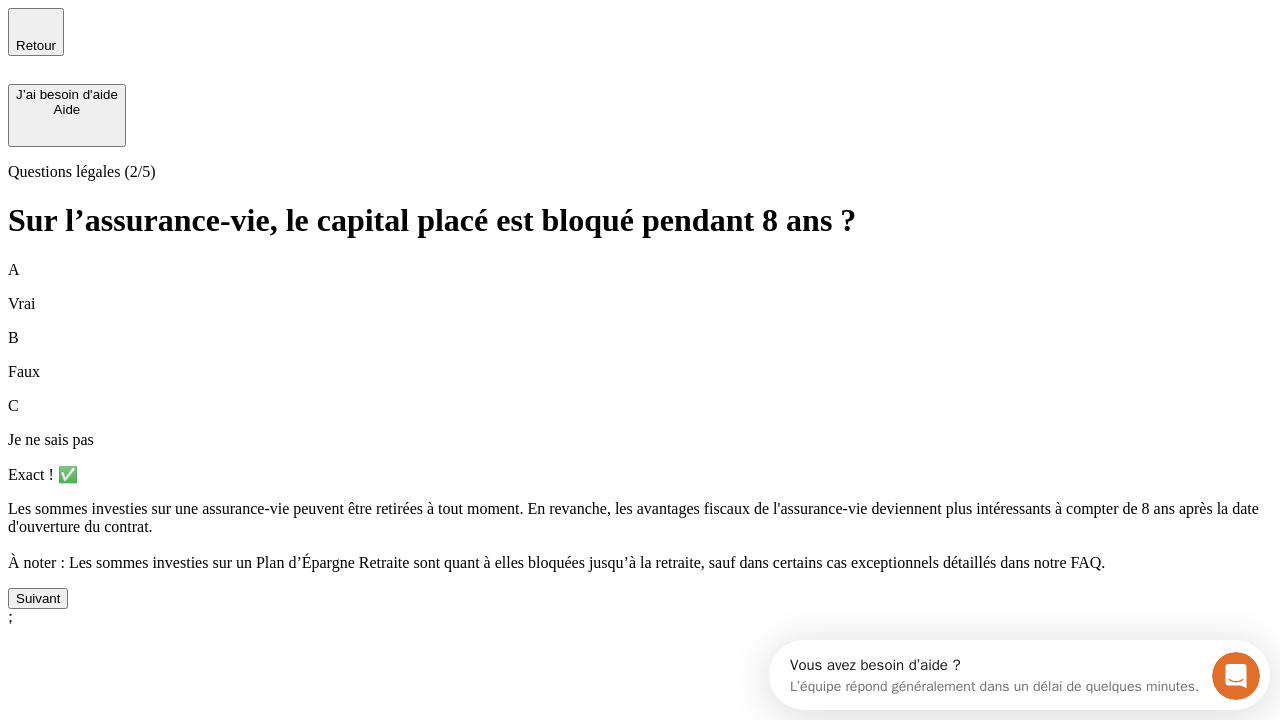 scroll, scrollTop: 0, scrollLeft: 0, axis: both 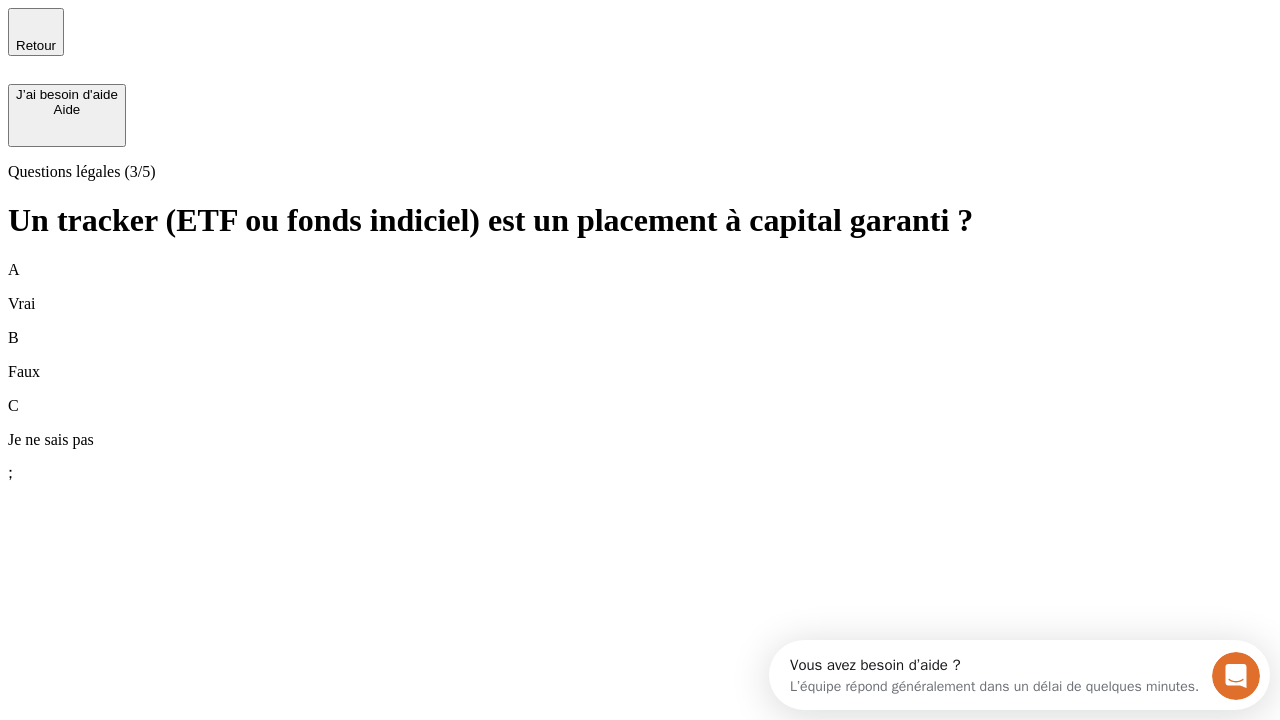 click on "B Faux" at bounding box center [640, 355] 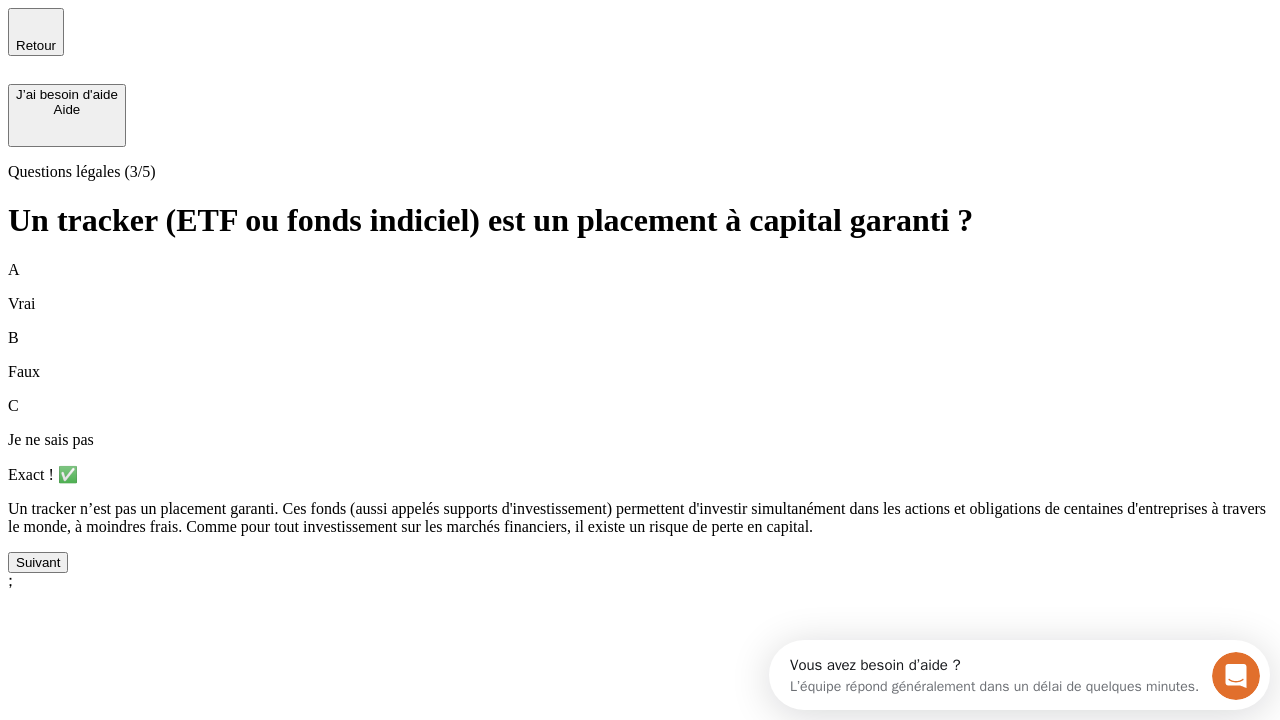 click on "Suivant" at bounding box center [38, 562] 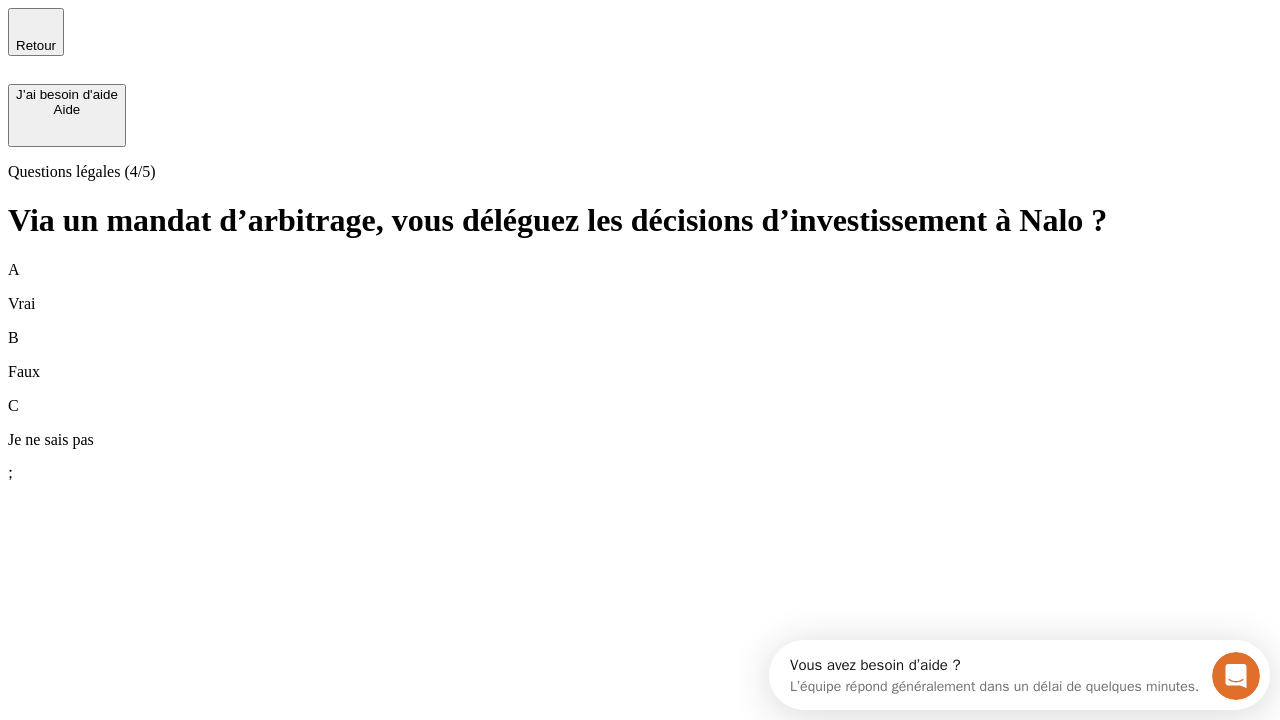 click on "A Vrai" at bounding box center (640, 287) 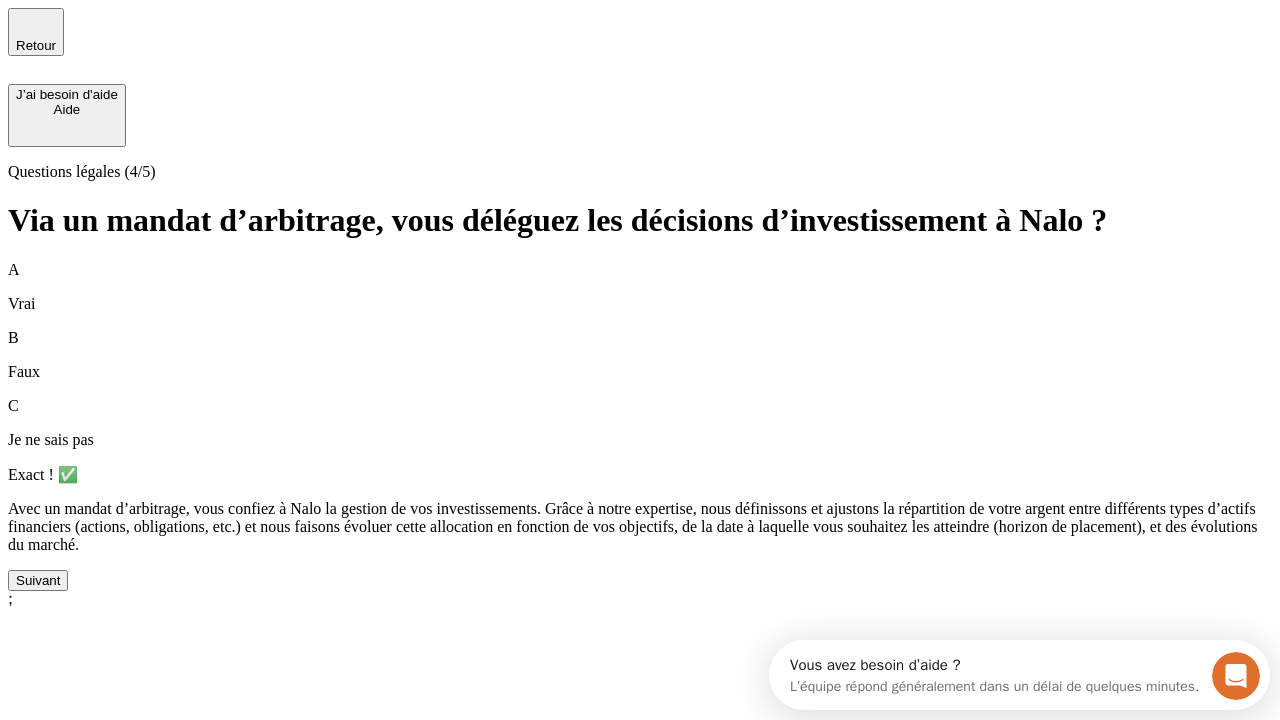 click on "Suivant" at bounding box center (38, 580) 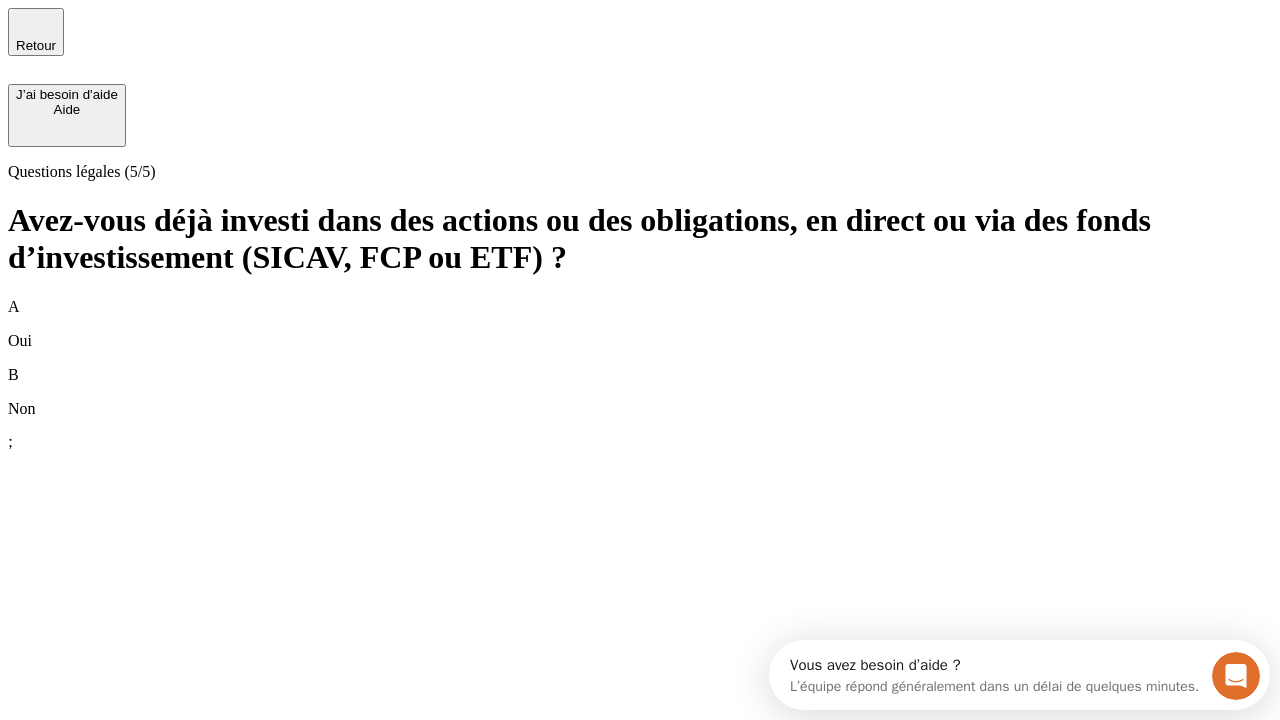 click on "B Non" at bounding box center (640, 392) 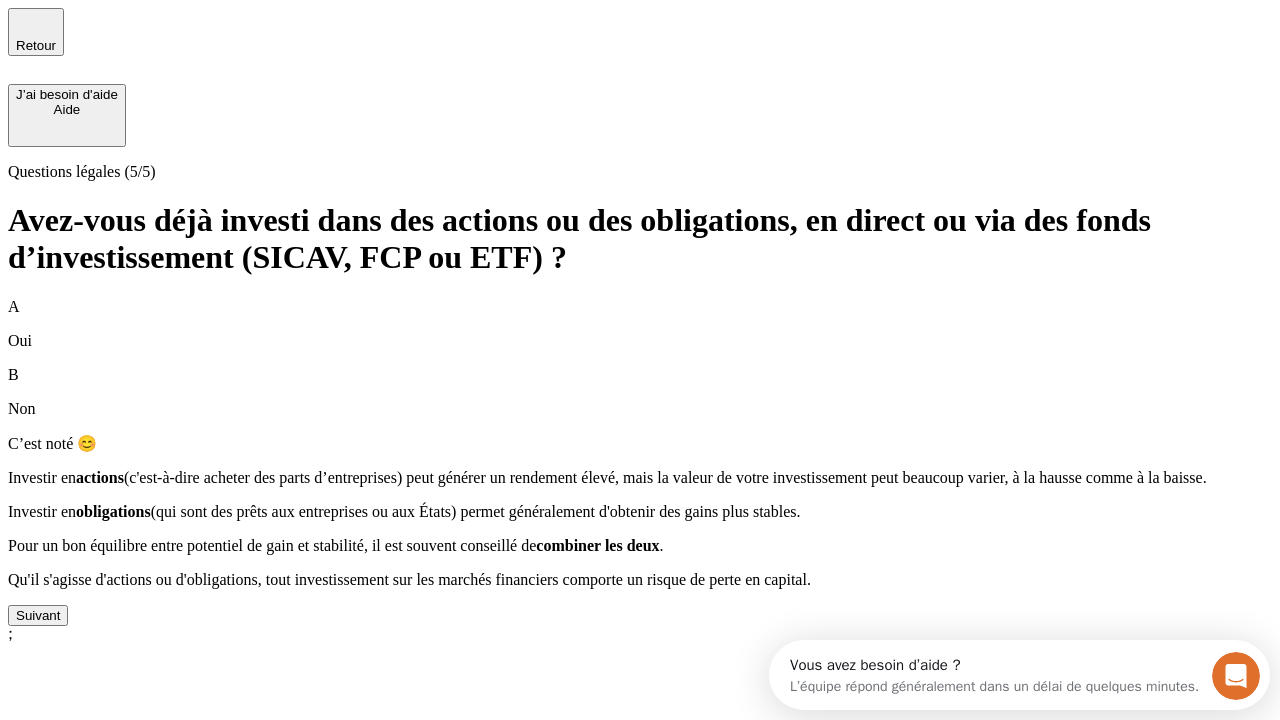 click on "Suivant" at bounding box center [38, 615] 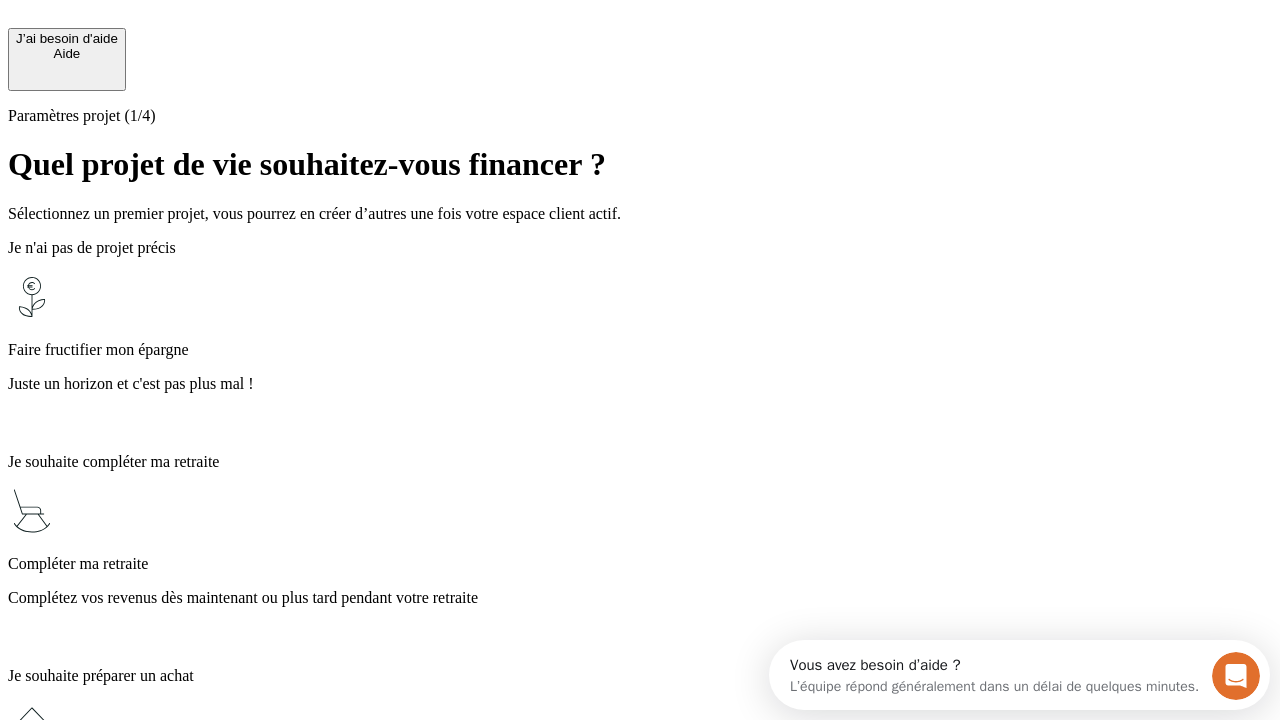 click on "Juste un horizon et c'est pas plus mal !" at bounding box center [640, 384] 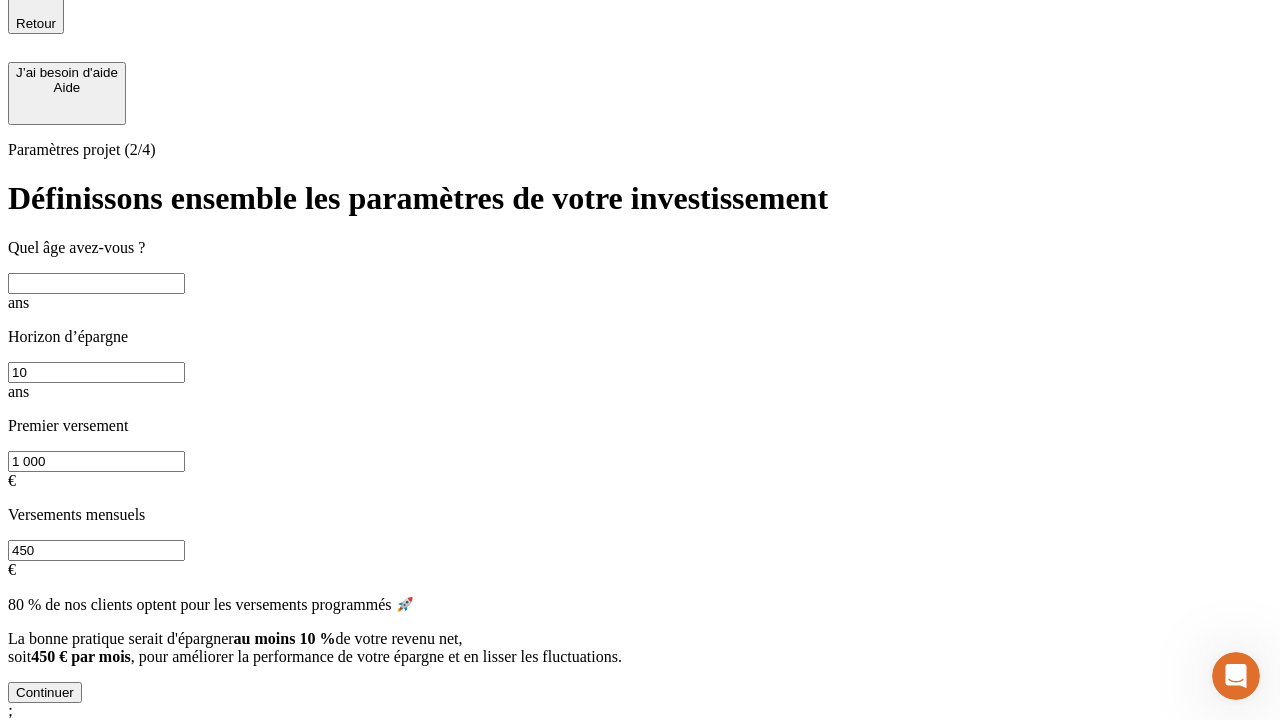 click at bounding box center [96, 283] 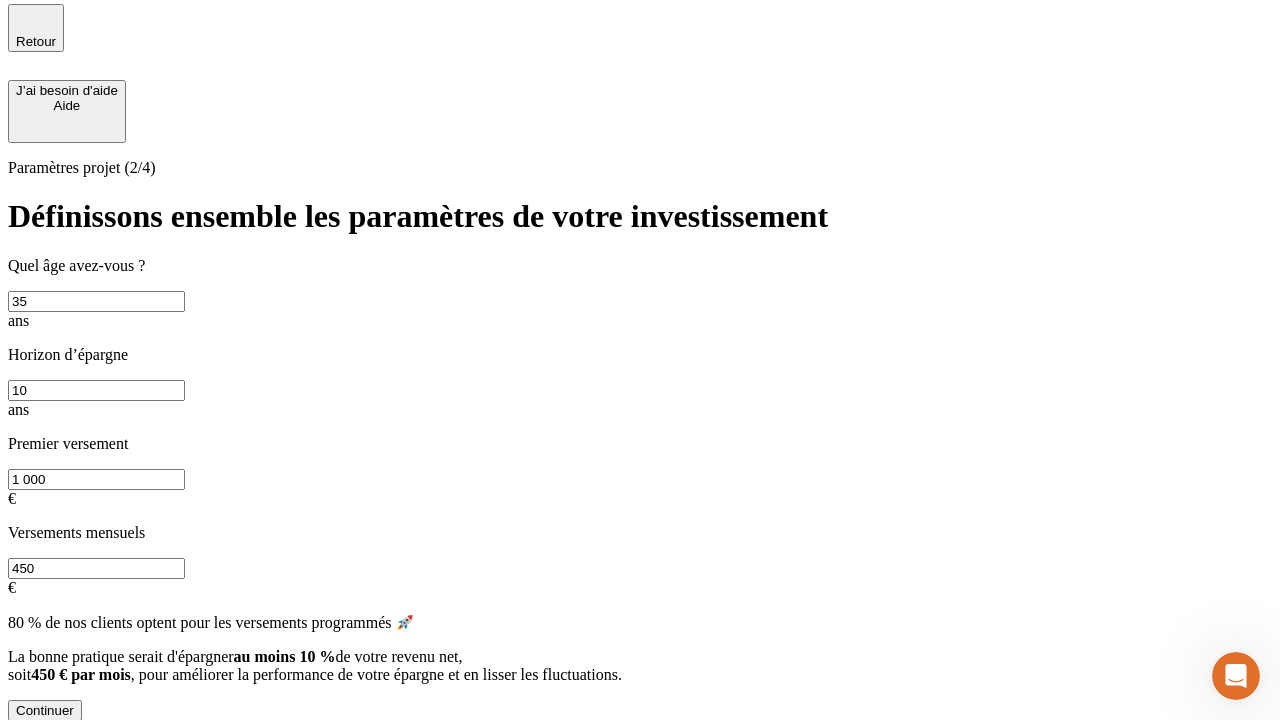 type on "35" 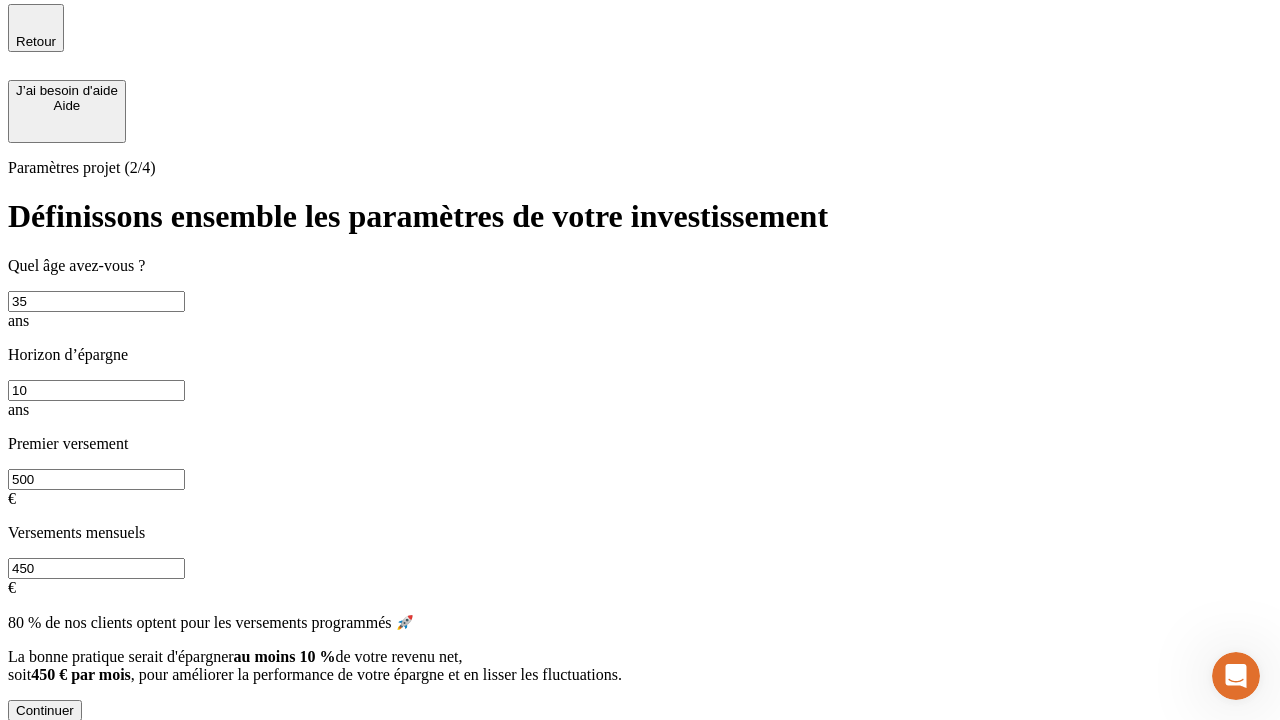 type on "500" 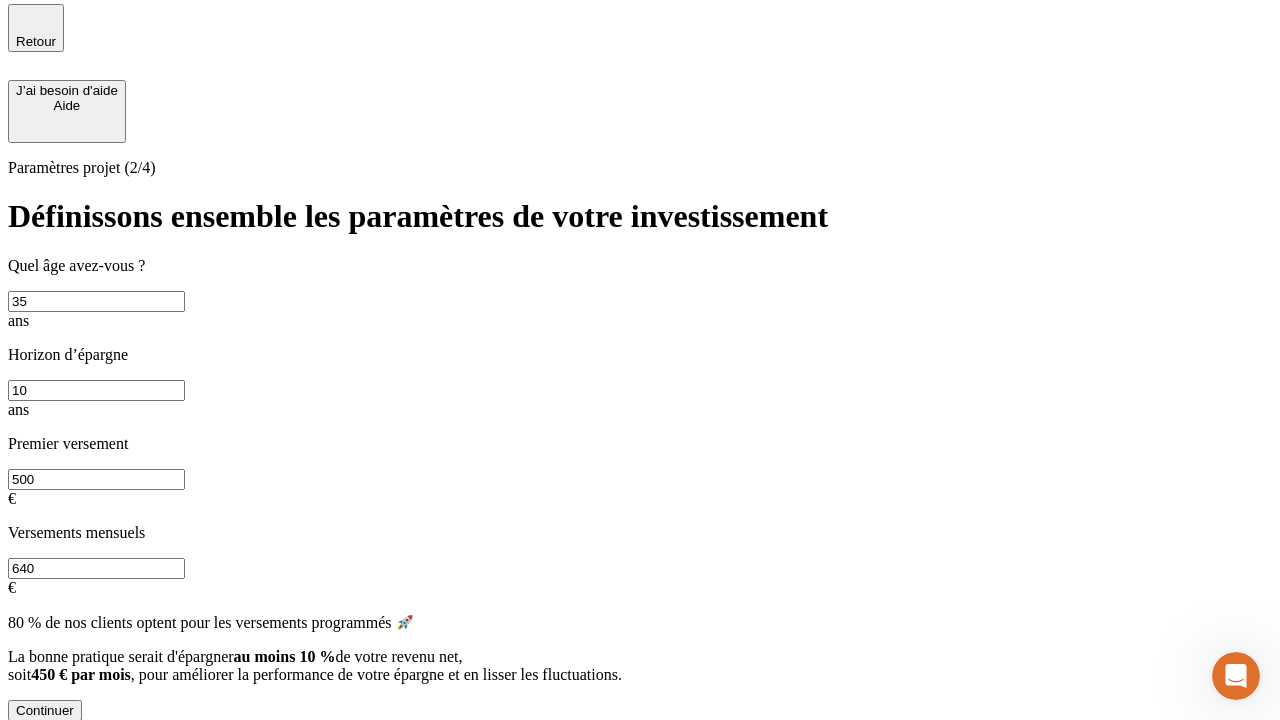 type on "640" 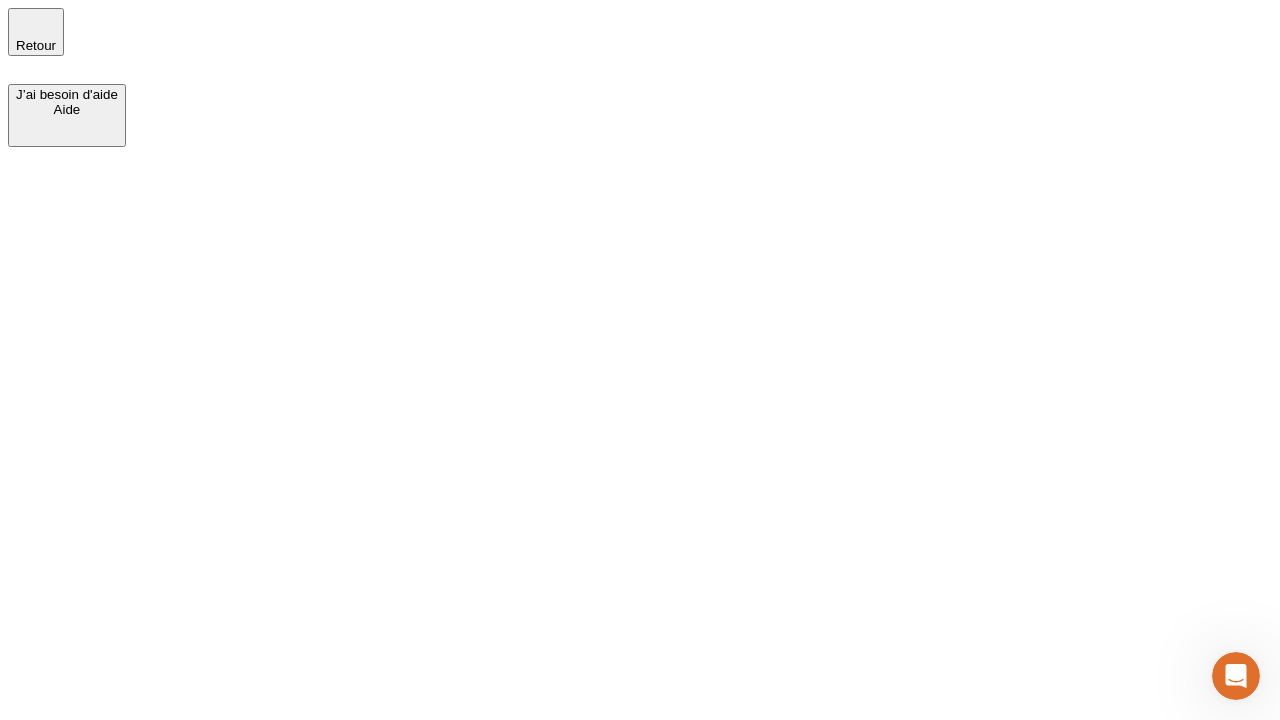 scroll, scrollTop: 0, scrollLeft: 0, axis: both 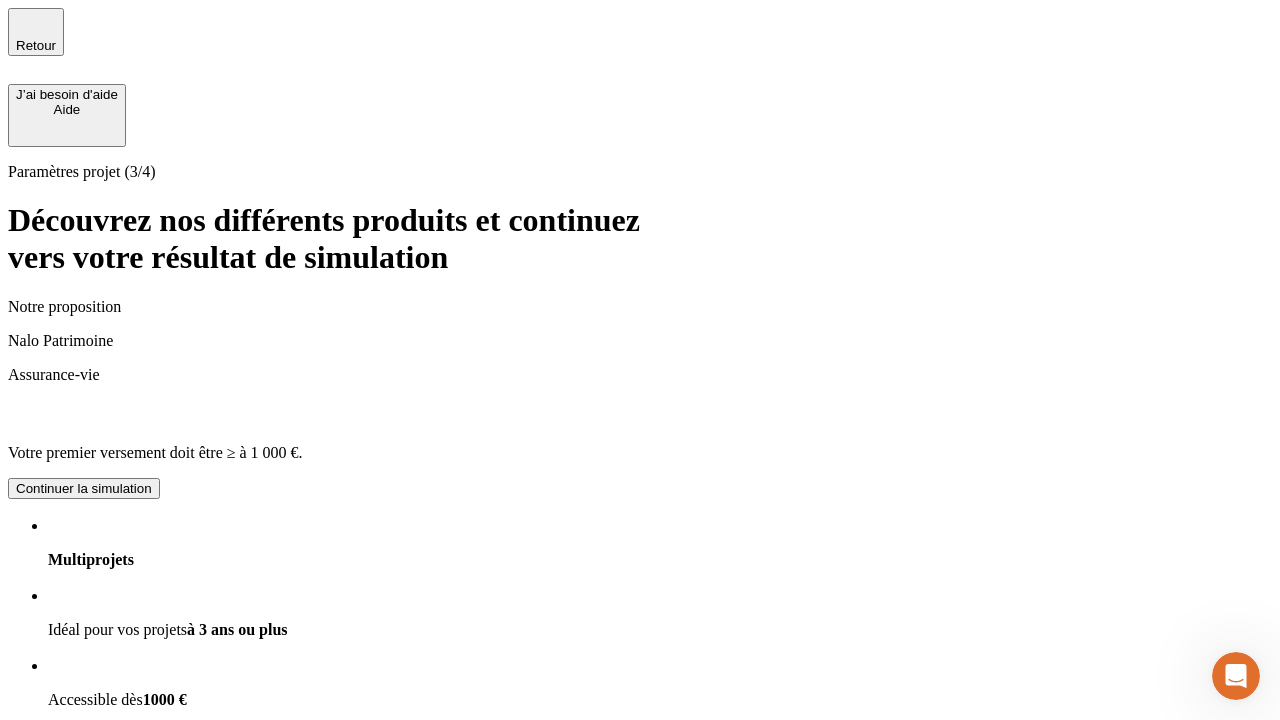 click on "Continuer la simulation" at bounding box center (84, 928) 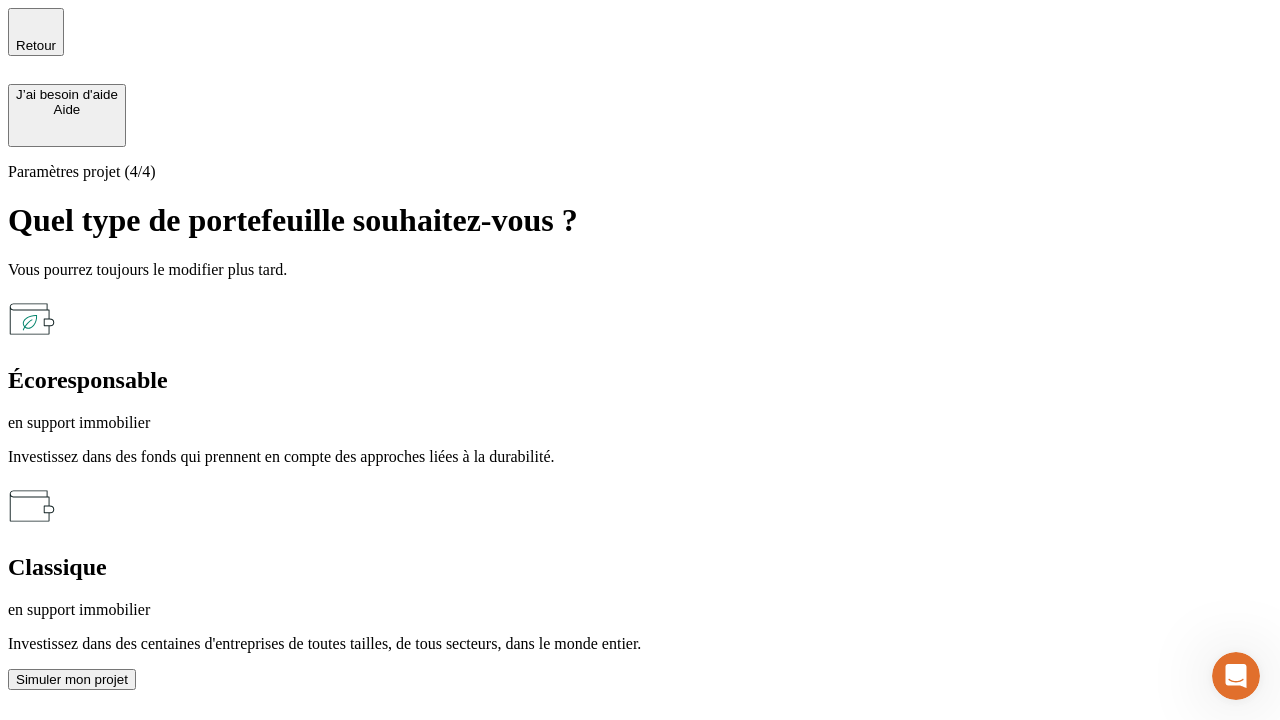 click on "en support immobilier" at bounding box center (640, 610) 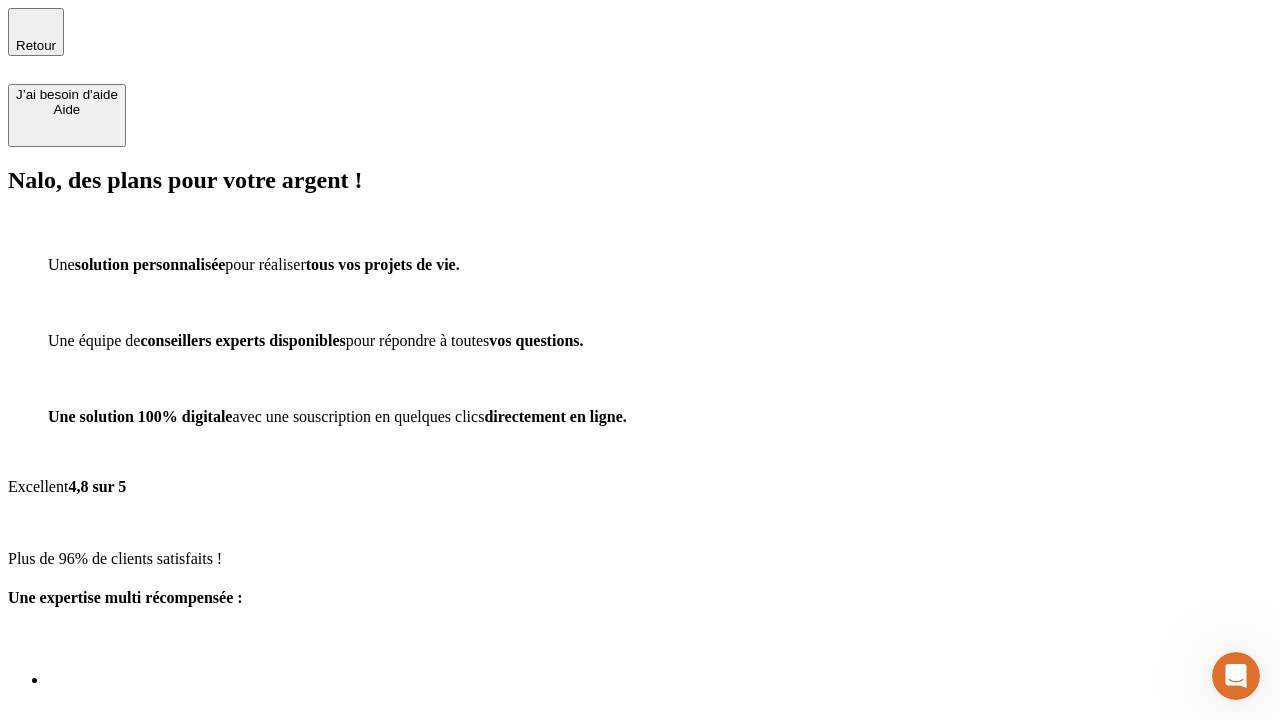 click on "Découvrir ma simulation" at bounding box center (87, 881) 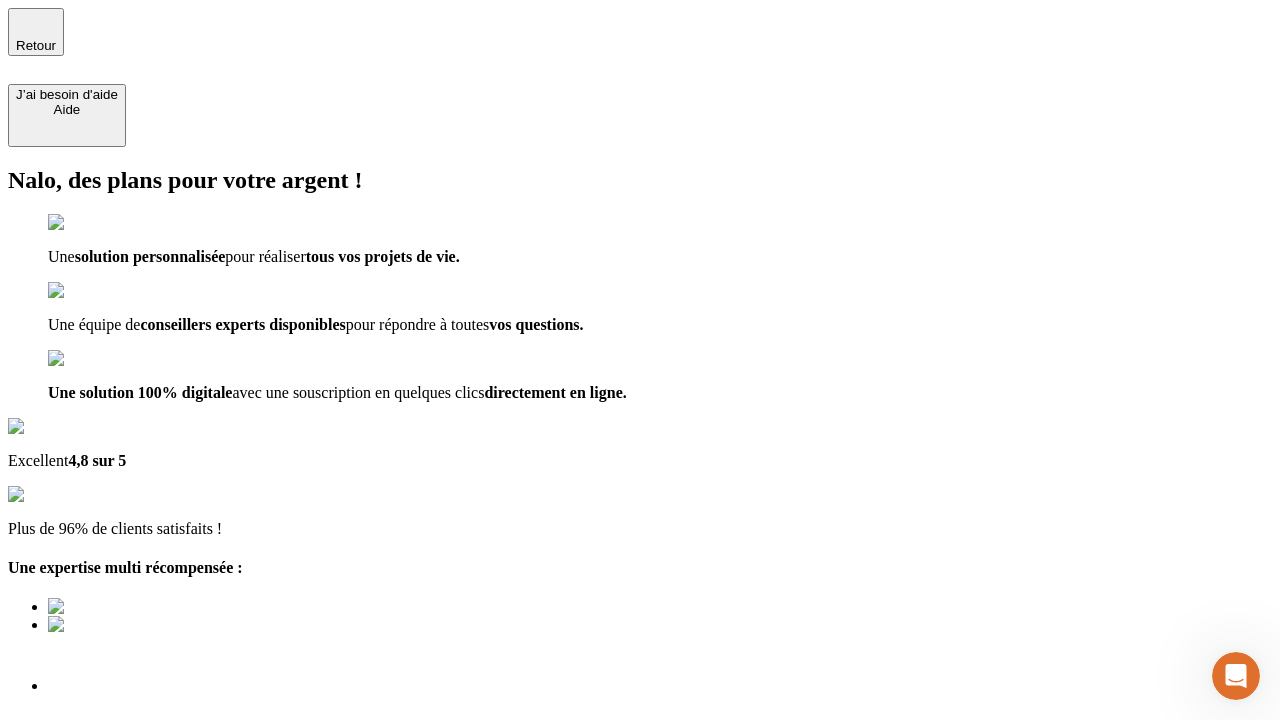 type on "testplaywright-paul-invest-4@[EXAMPLE.COM]" 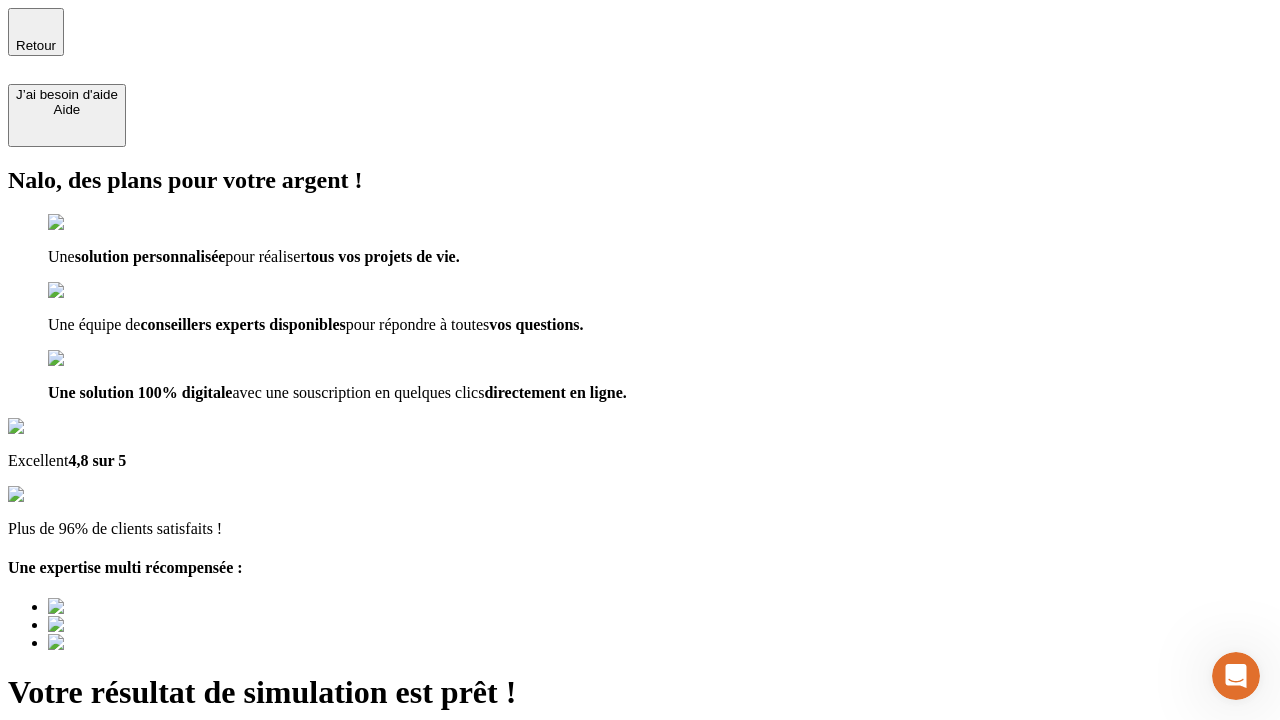 click on "Découvrir ma simulation" at bounding box center (87, 881) 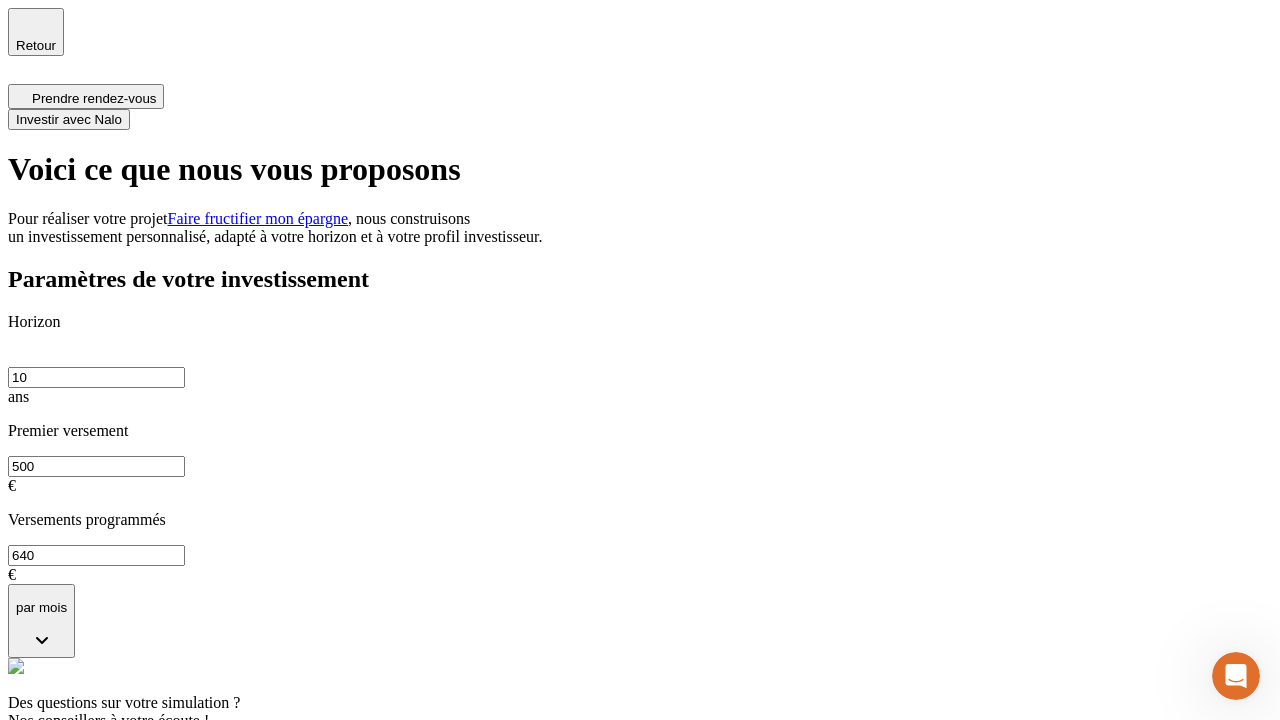 click on "Investir avec Nalo" at bounding box center (69, 119) 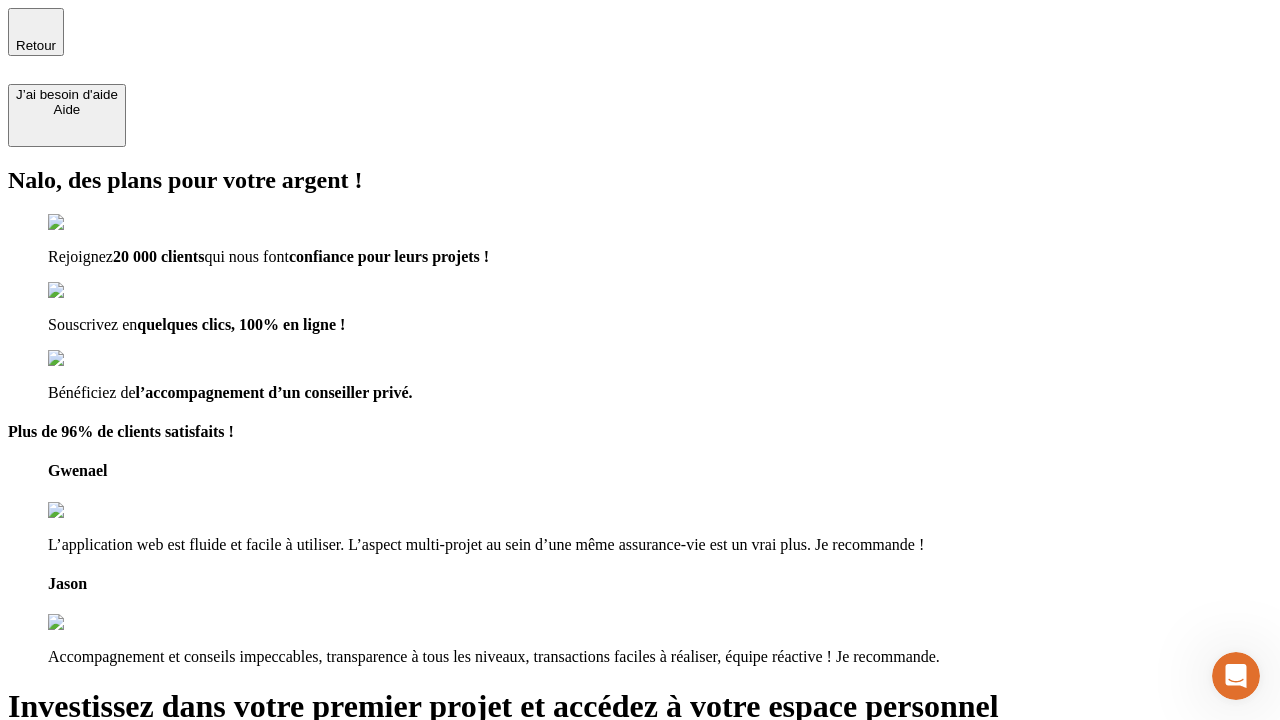 type on "testplaywright-paul-invest-4@[EXAMPLE.COM]" 